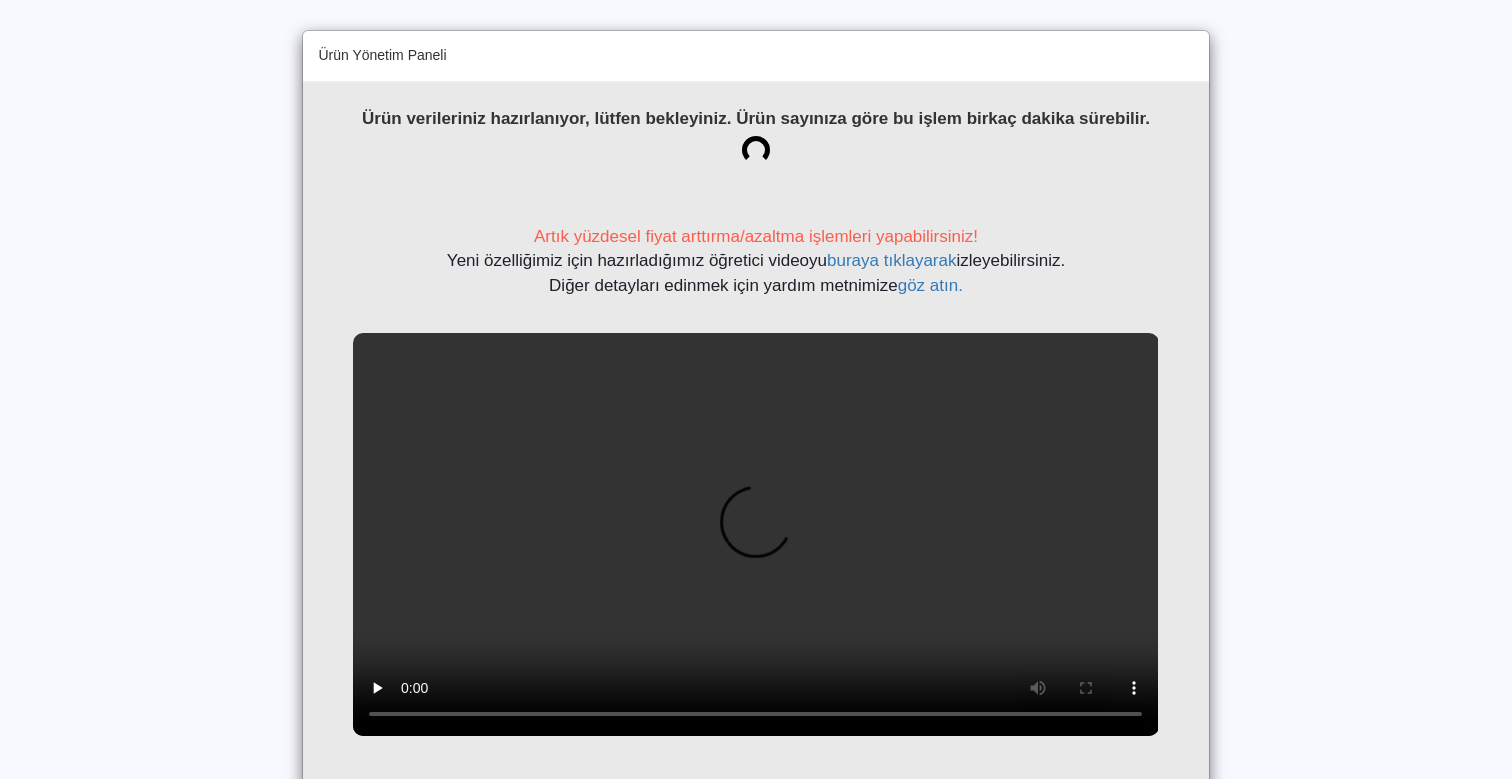 scroll, scrollTop: 0, scrollLeft: 0, axis: both 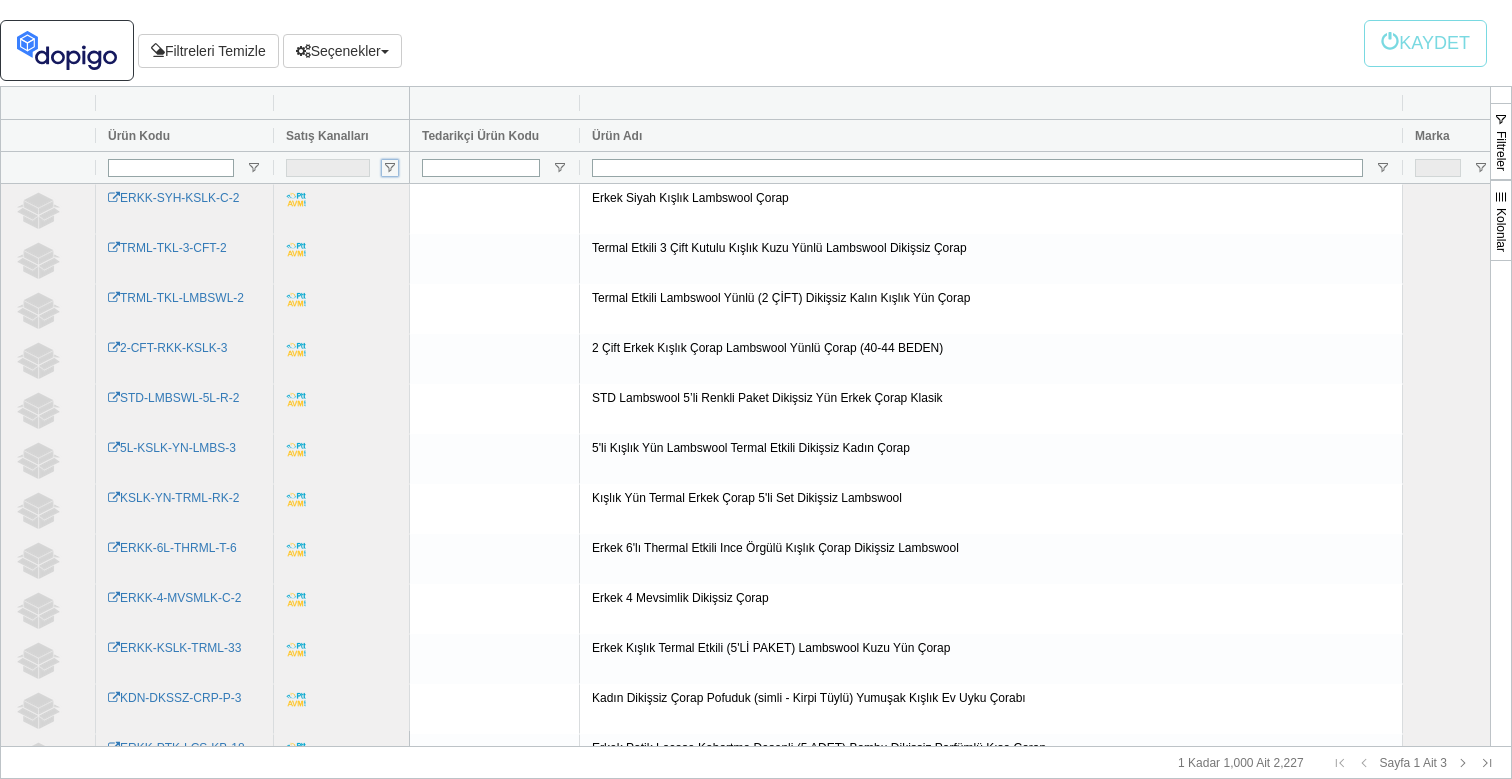 click at bounding box center [390, 168] 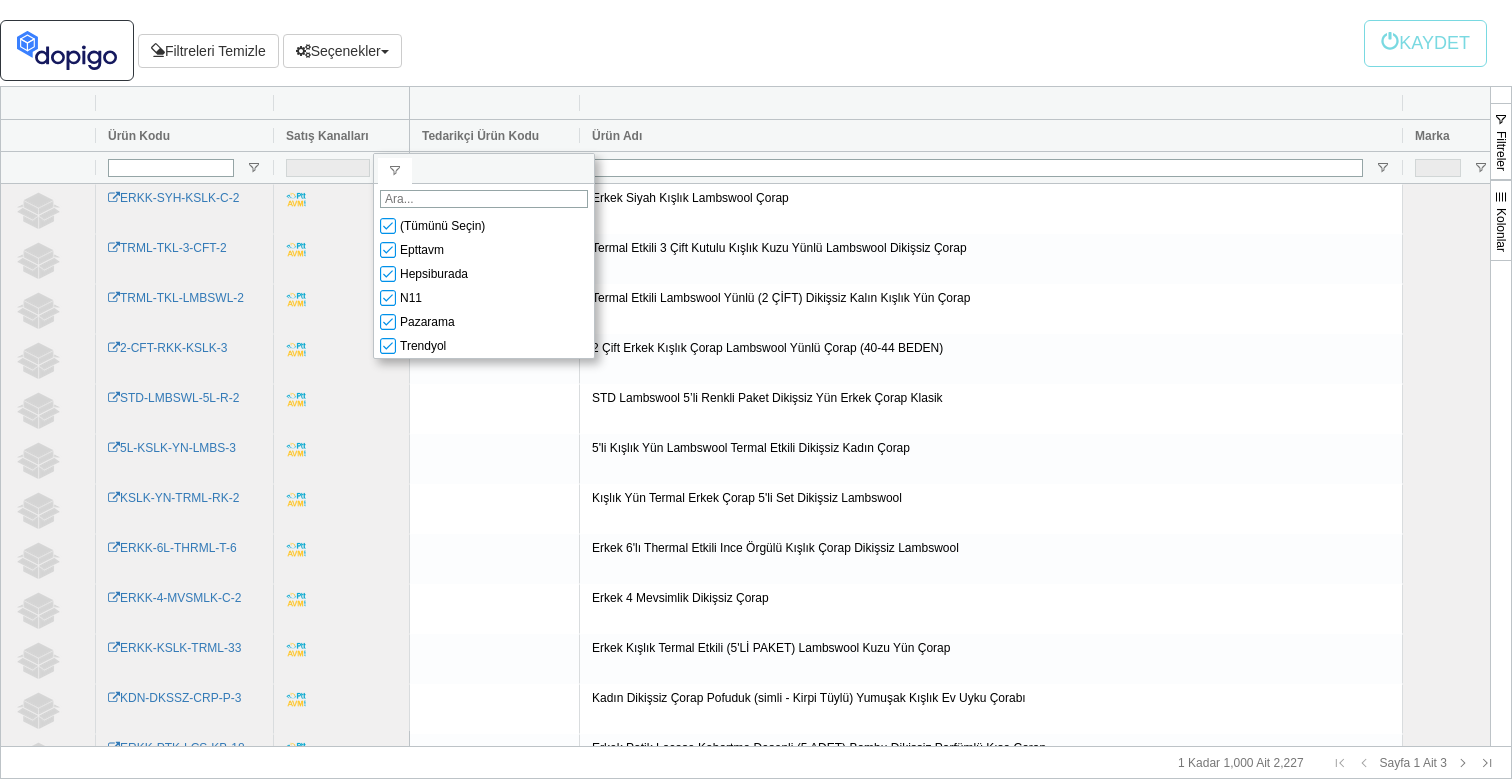 click on "(Tümünü Seçin)" at bounding box center [442, 226] 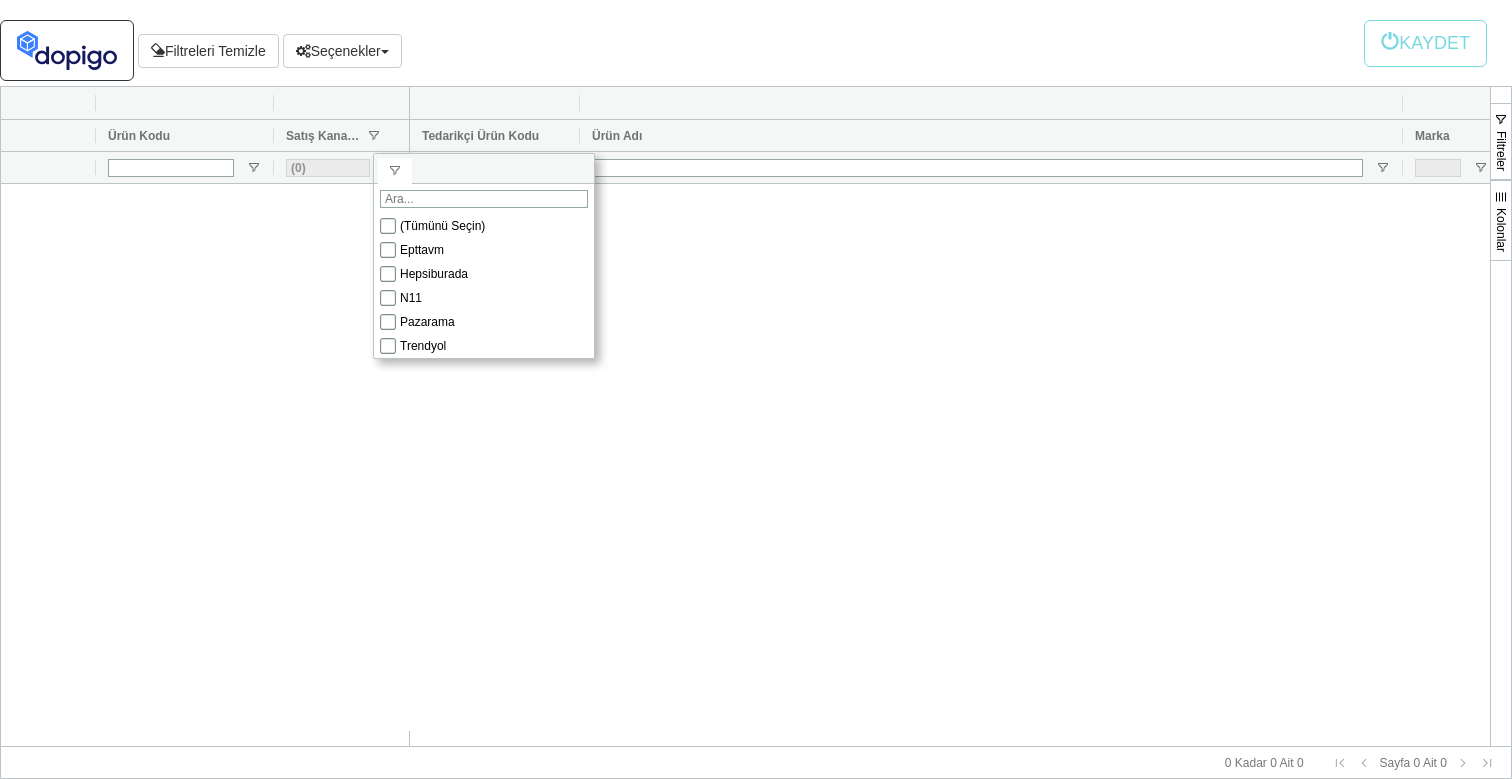 click on "Hepsiburada" at bounding box center (434, 274) 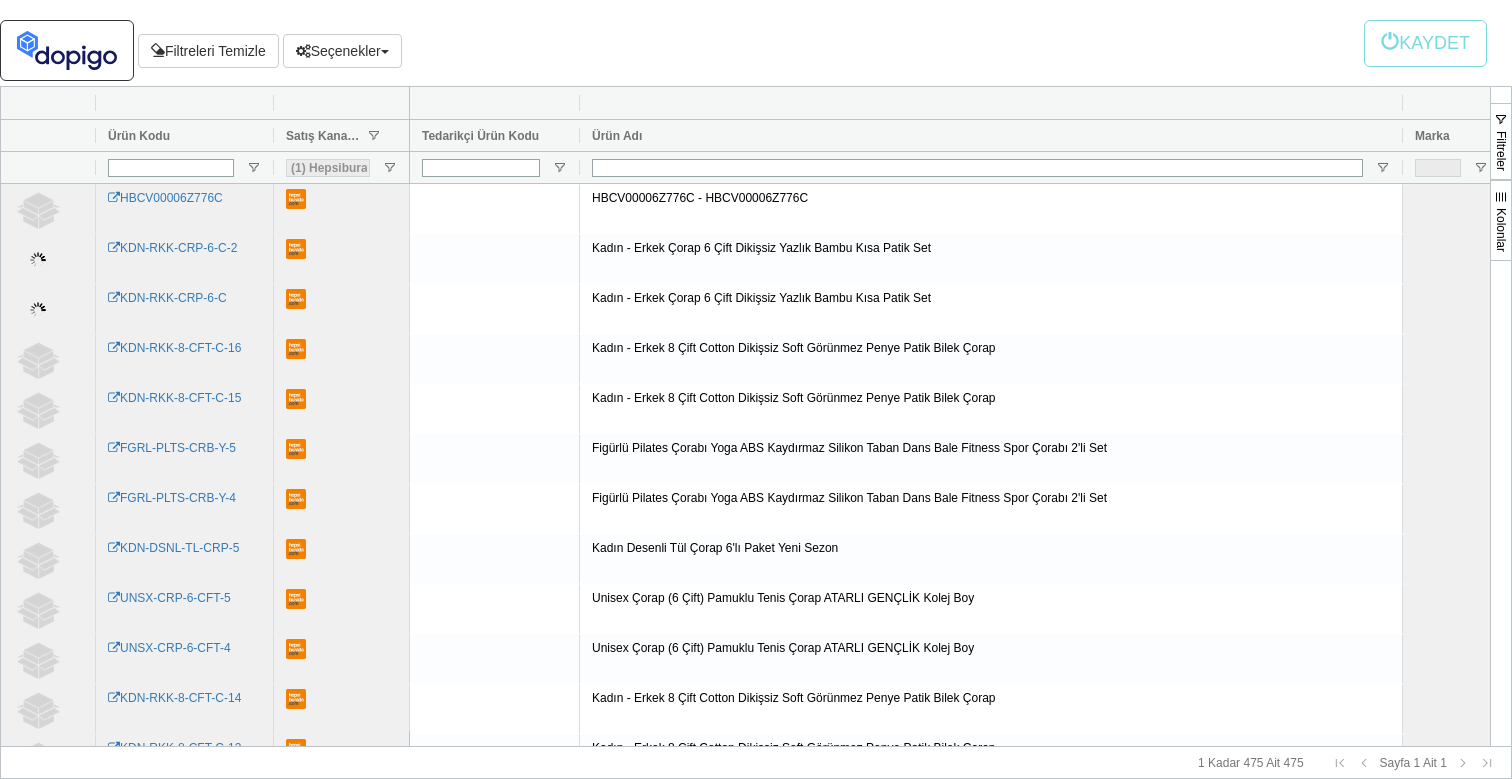 click on "Filtreleri Temizle
Seçenekler
Tablo Görünümünü Sıfırla
Toplu İşlemi Aç
Seçiniz
Liste
Fiyatı
Satış
Fiyatı
Stok
Trendyol
Liste Fiyatı
0 0" at bounding box center (748, 50) 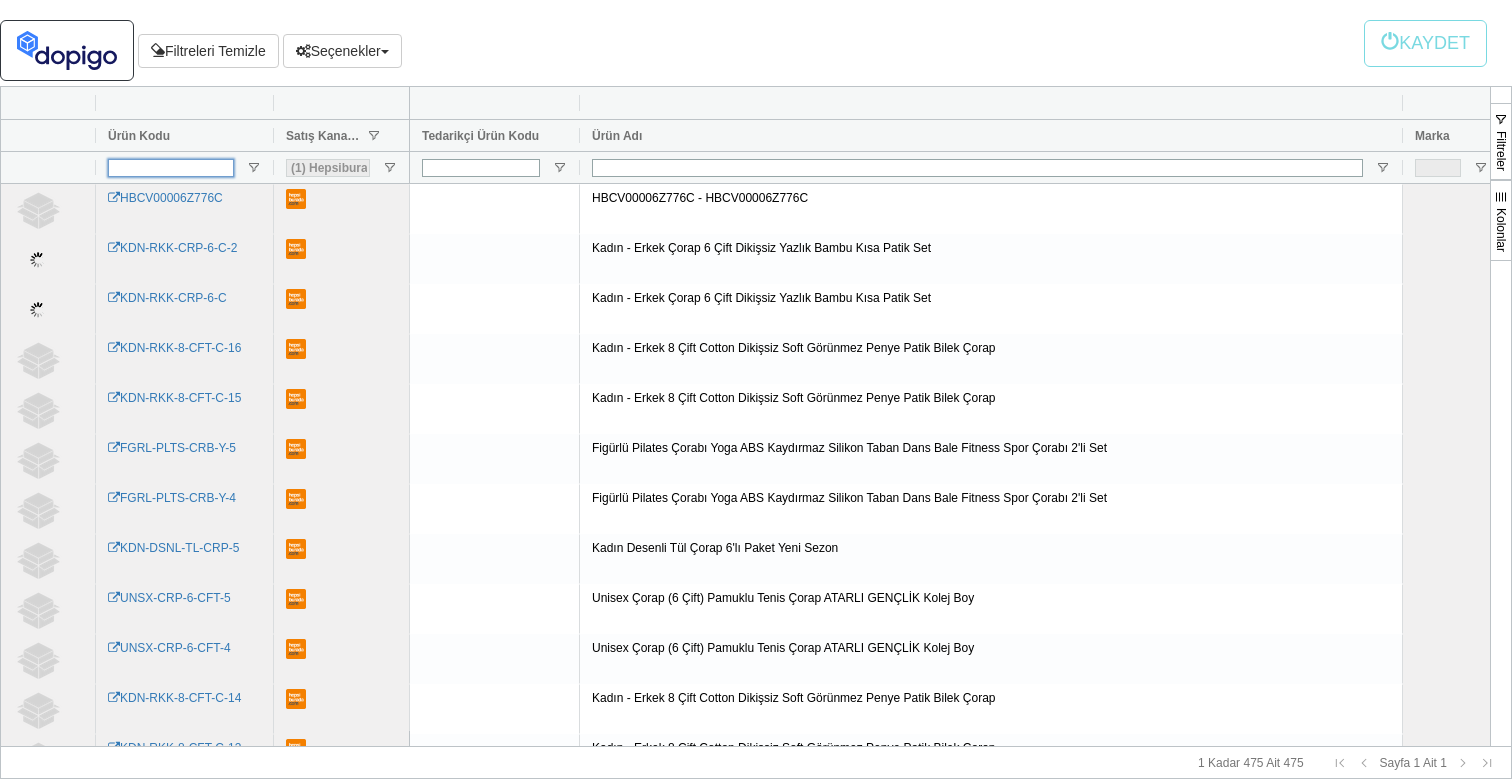 click at bounding box center [171, 168] 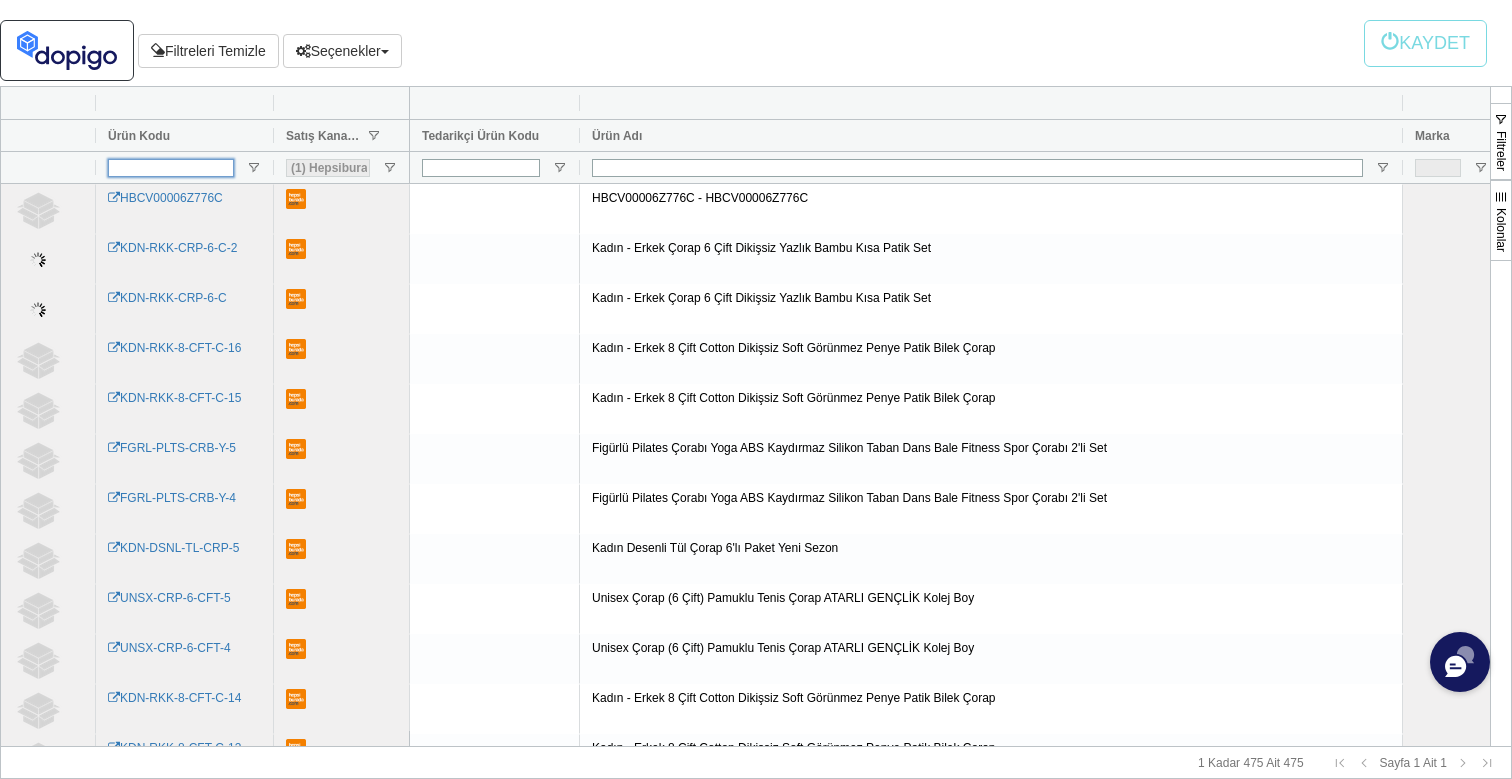 scroll, scrollTop: 0, scrollLeft: 0, axis: both 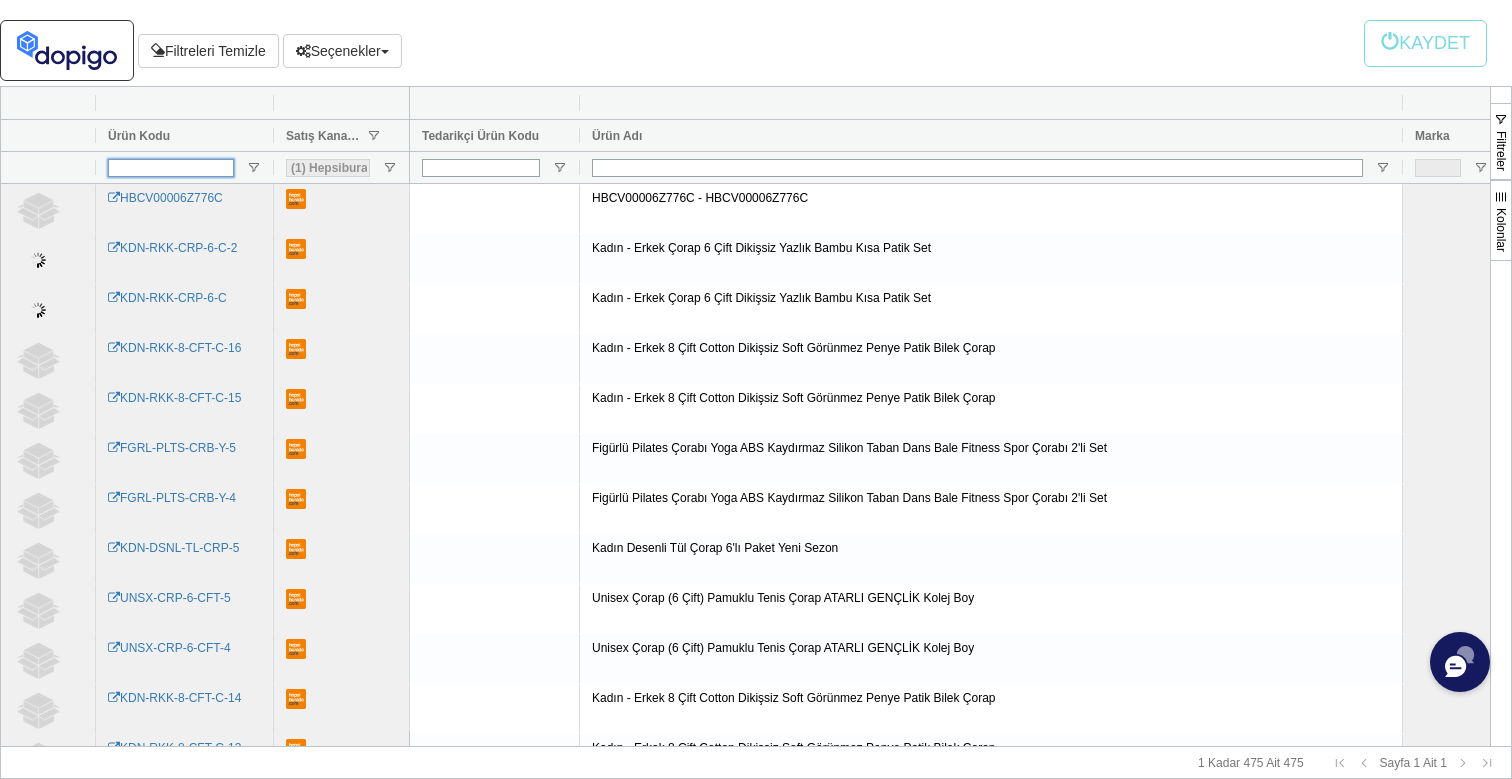 paste on "HBCV00006H4MMI" 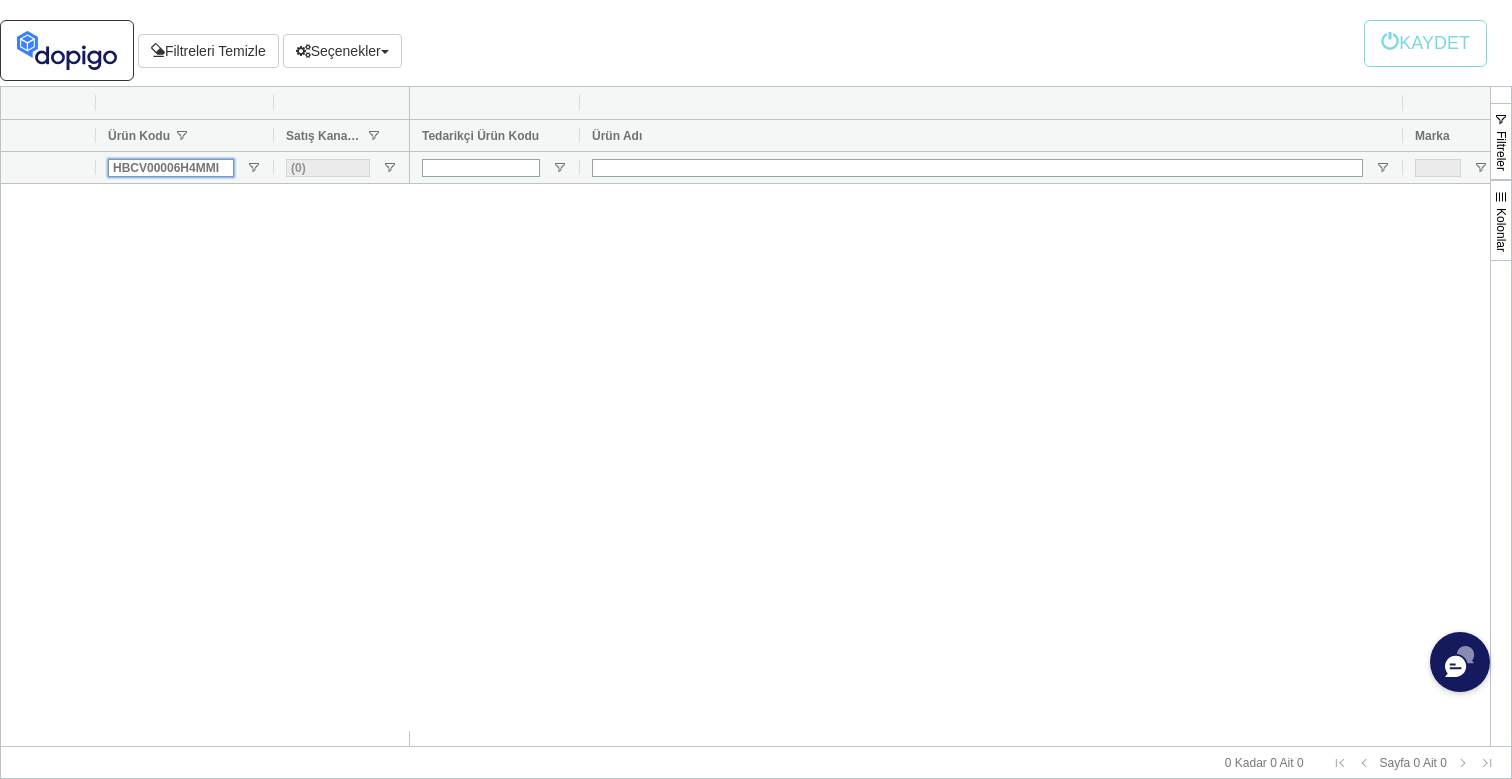 click on "HBCV00006H4MMI" at bounding box center (171, 168) 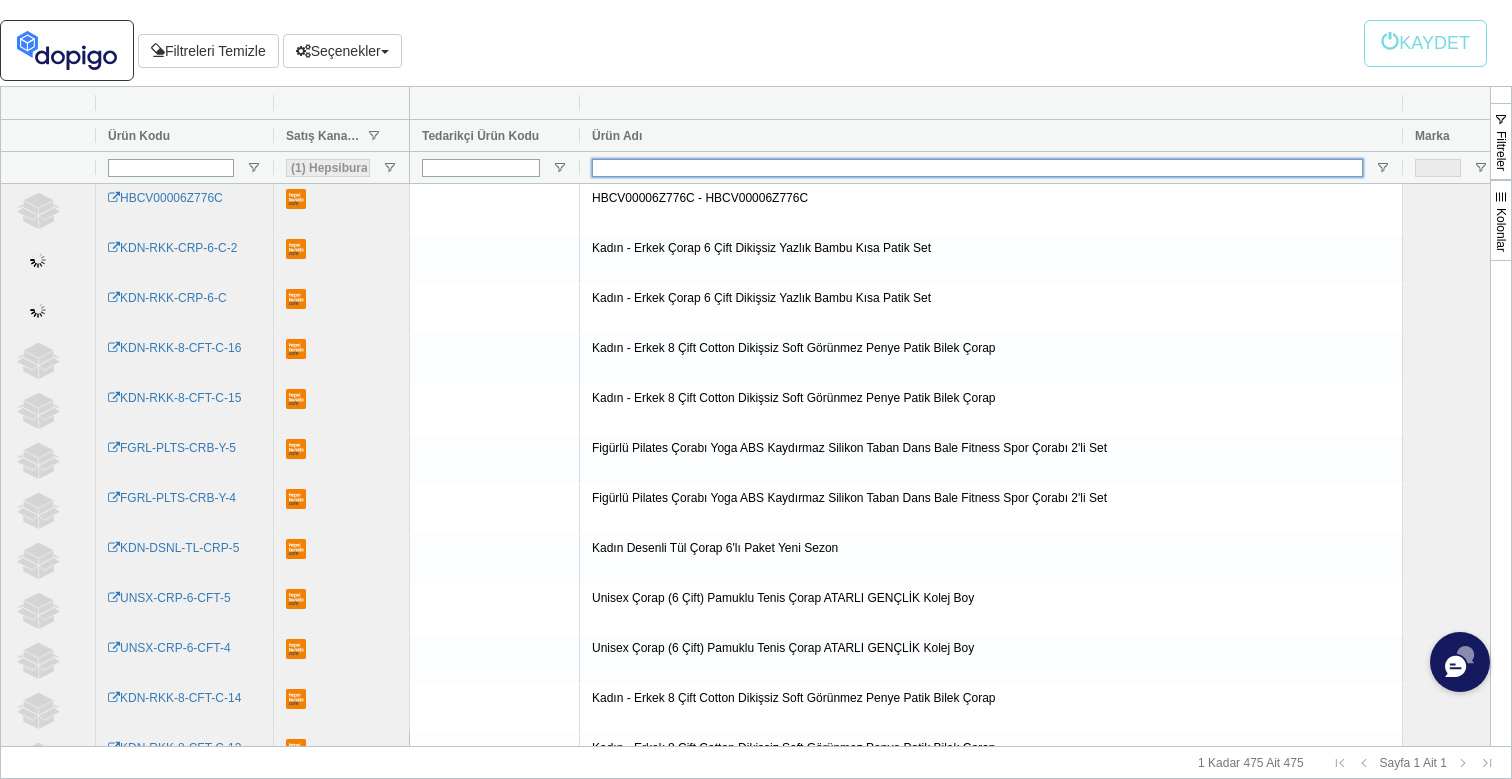 click at bounding box center [977, 168] 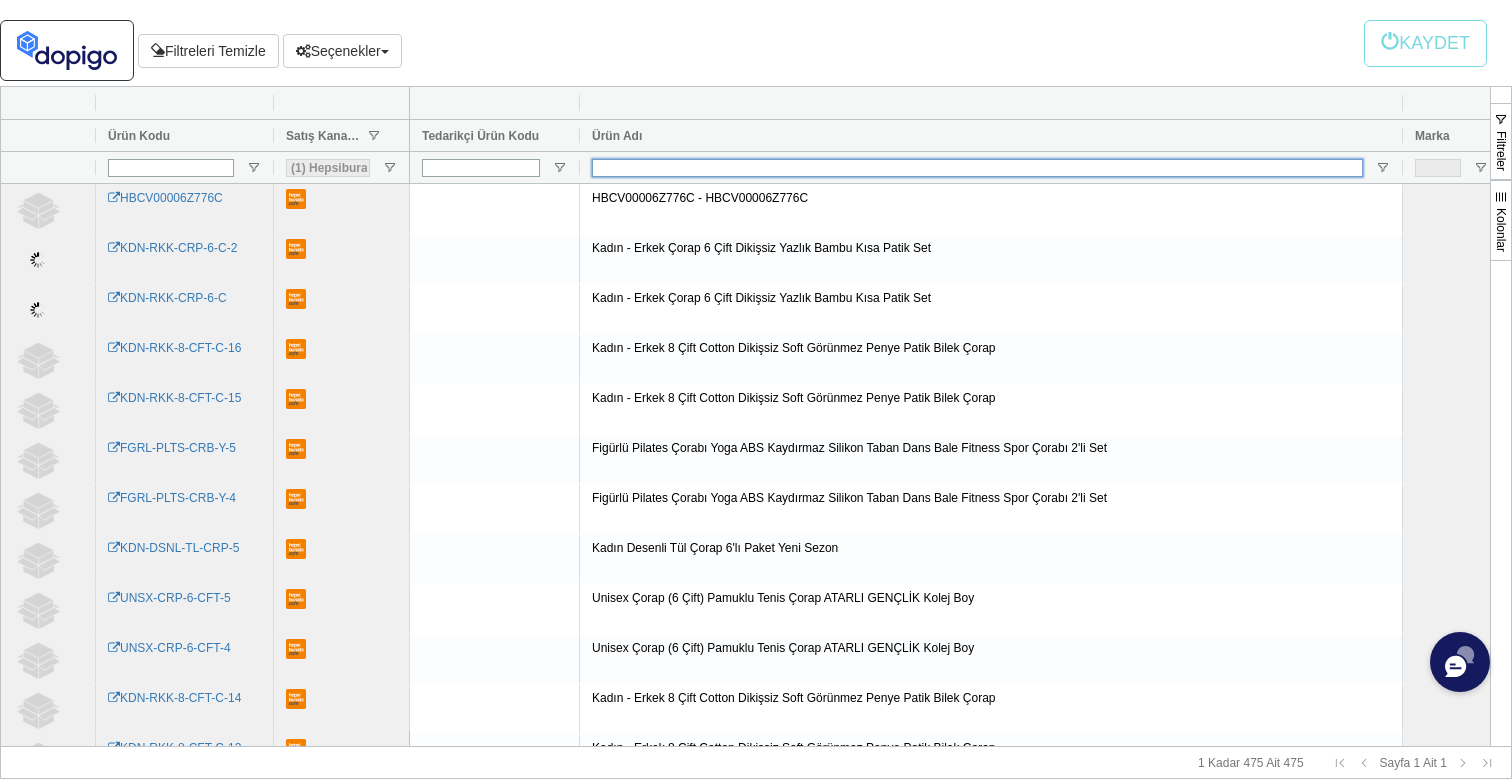 paste on "HBCV00006H4MMI" 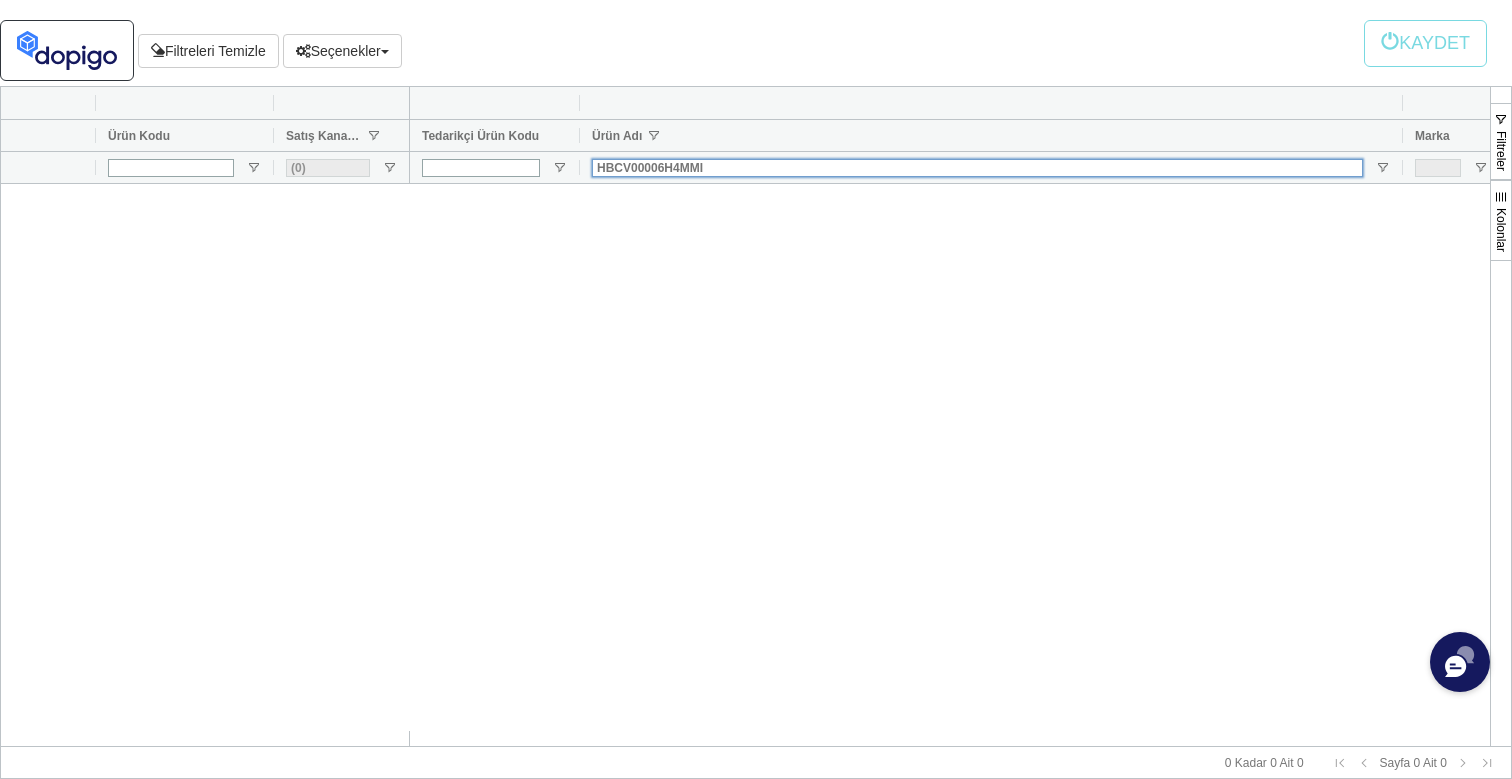 click on "HBCV00006H4MMI" at bounding box center [977, 168] 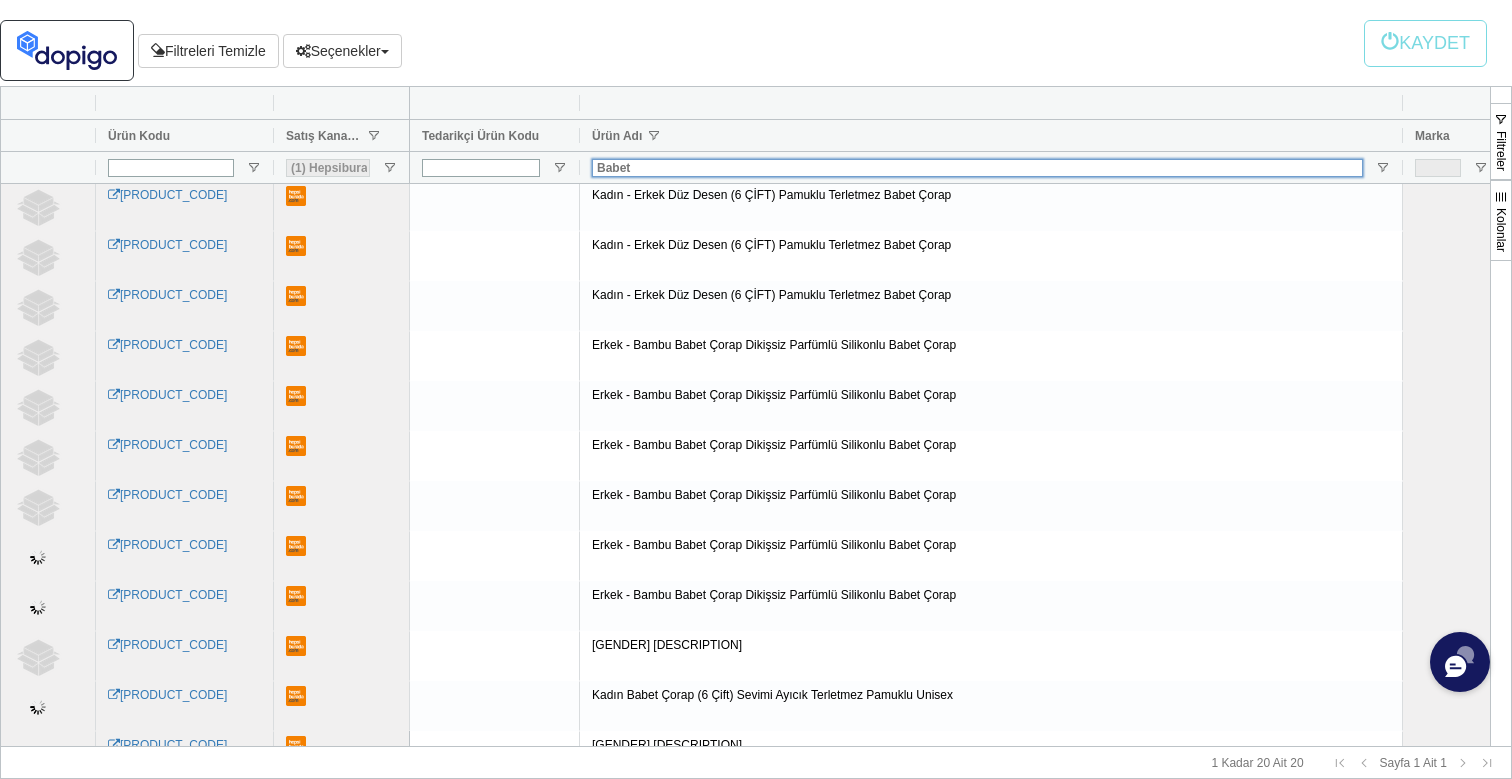 scroll, scrollTop: 260, scrollLeft: 0, axis: vertical 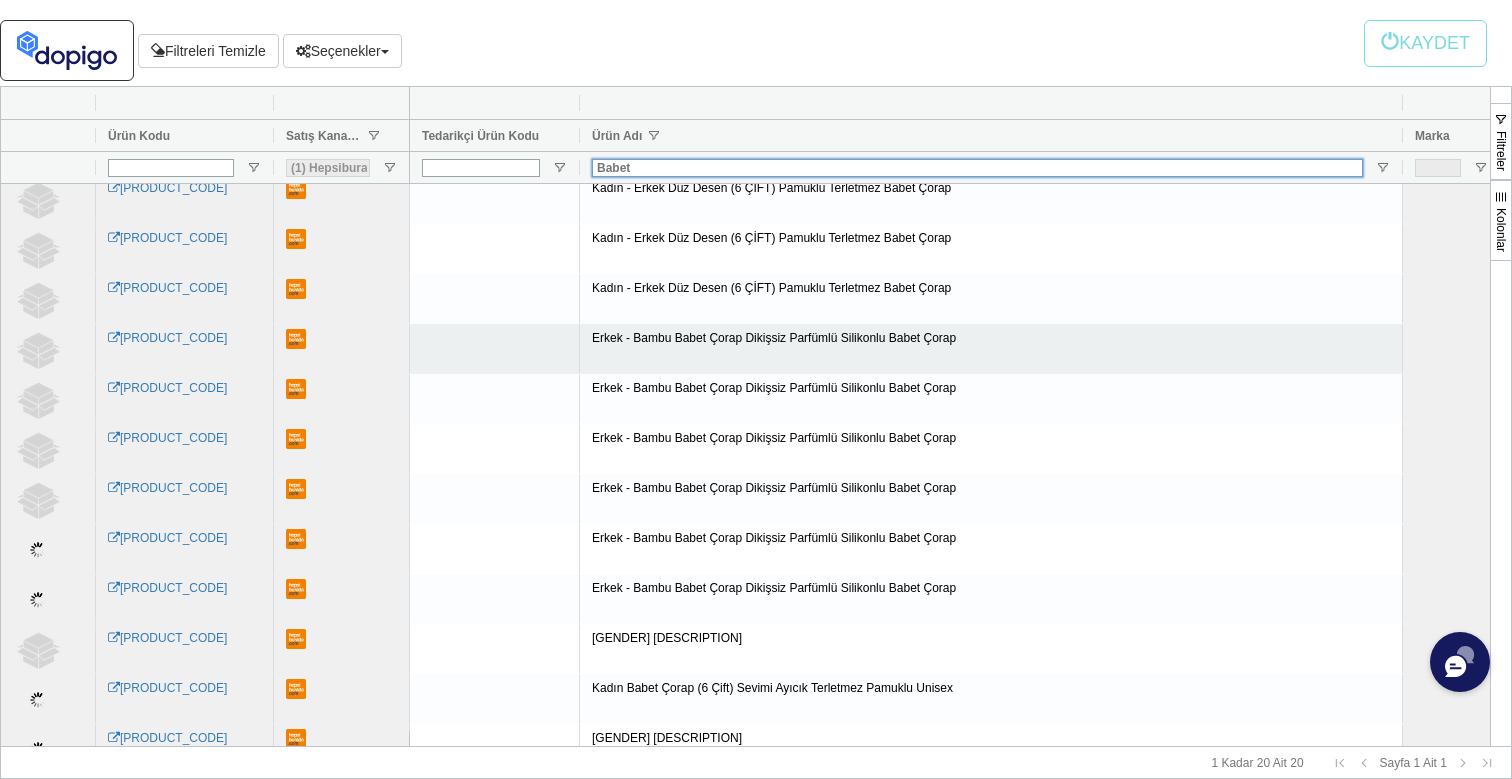 type on "Babet" 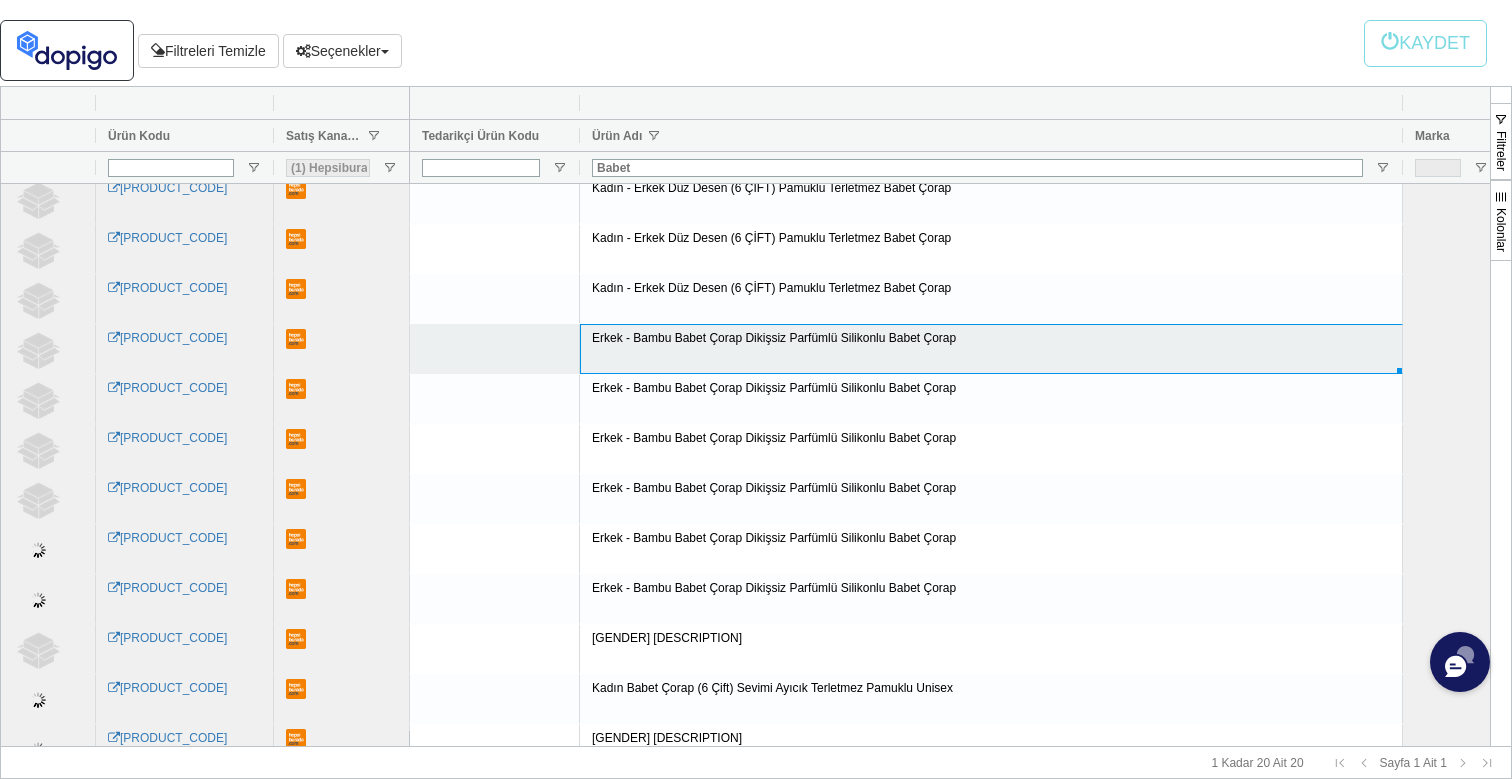 click on "Erkek -  Bambu Babet Çorap Dikişsiz Parfümlü Silikonlu Babet Çorap" at bounding box center (991, 349) 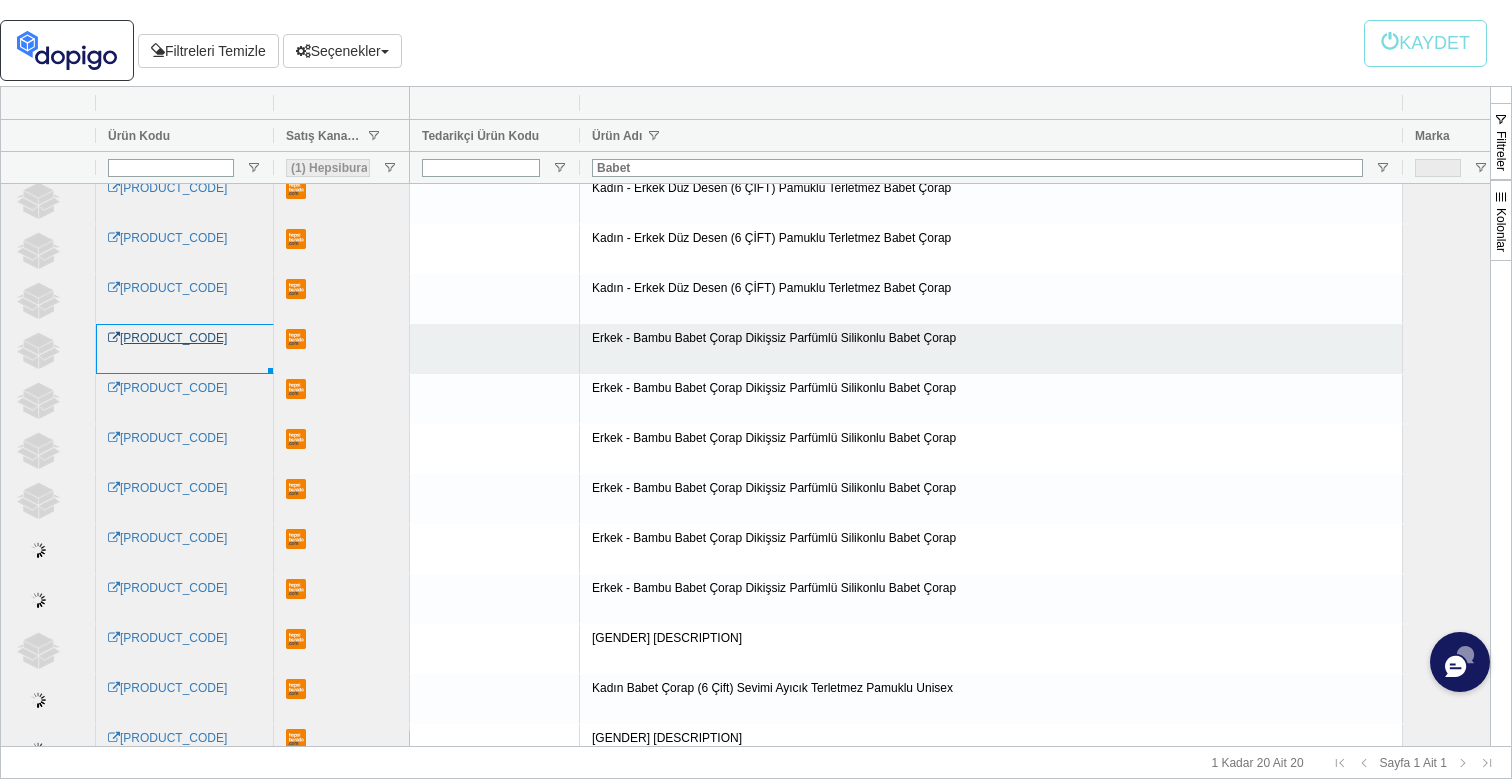 click on "[PRODUCT_CODE]" at bounding box center (167, 338) 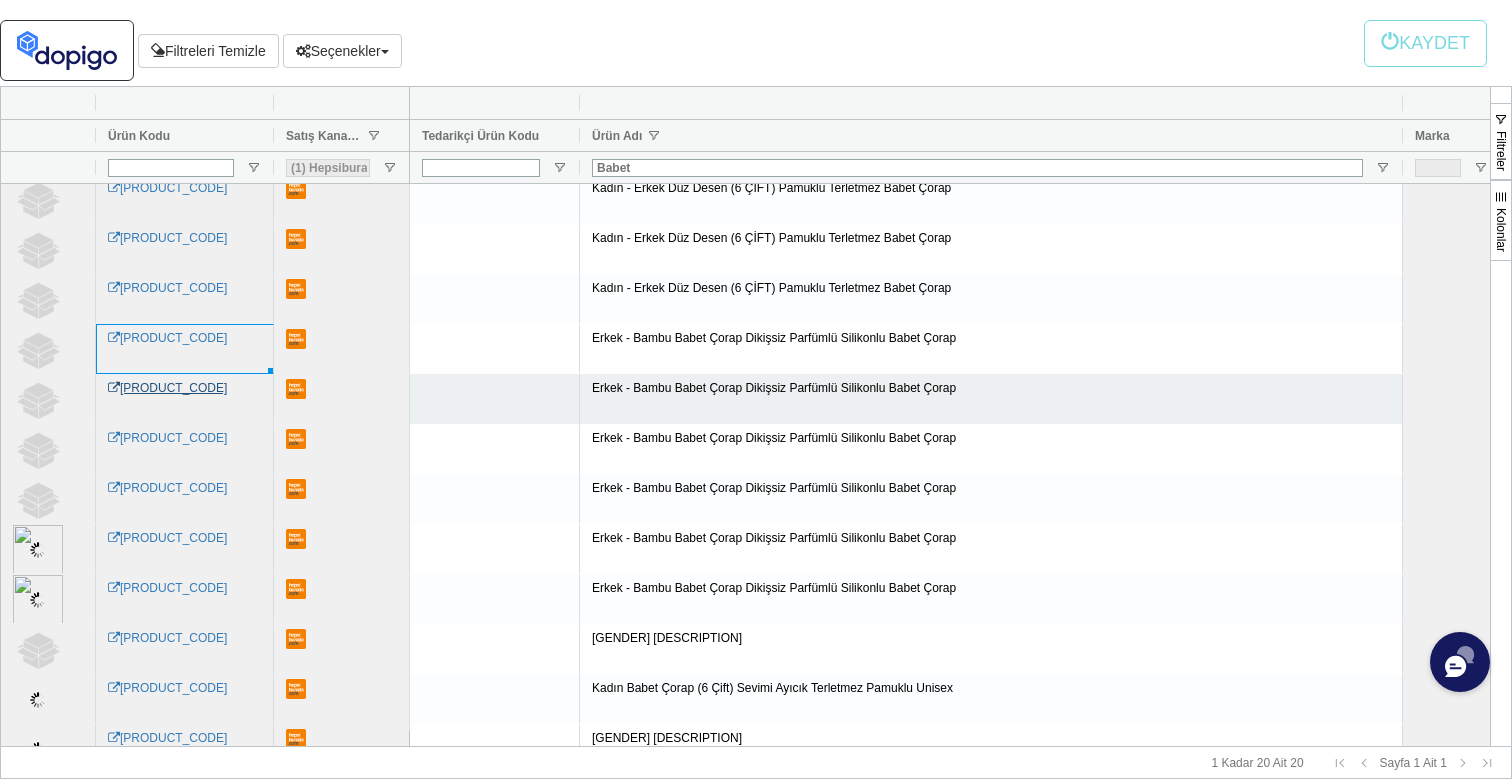 click on "[PRODUCT_CODE]" at bounding box center (167, 388) 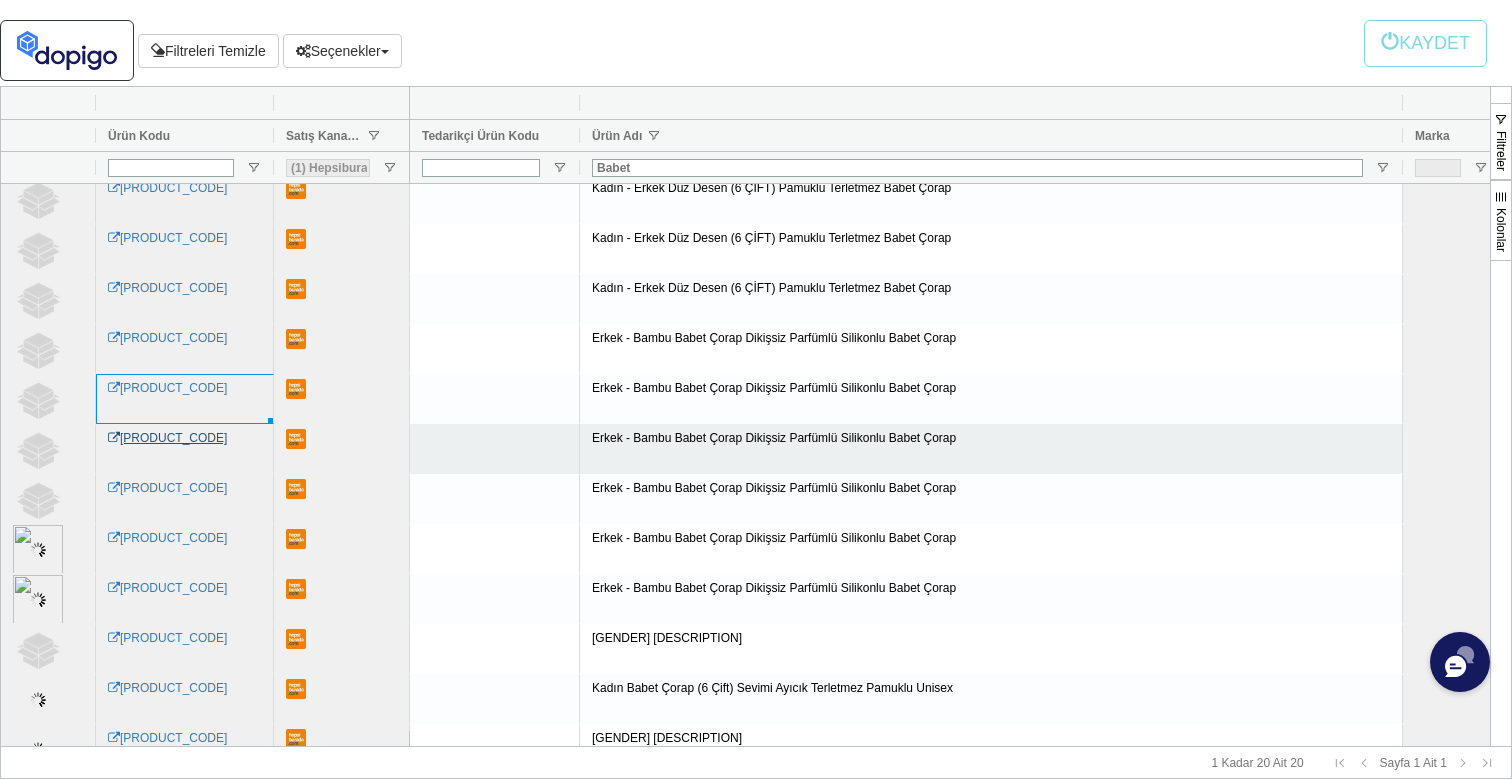 click on "[PRODUCT_CODE]" at bounding box center (167, 438) 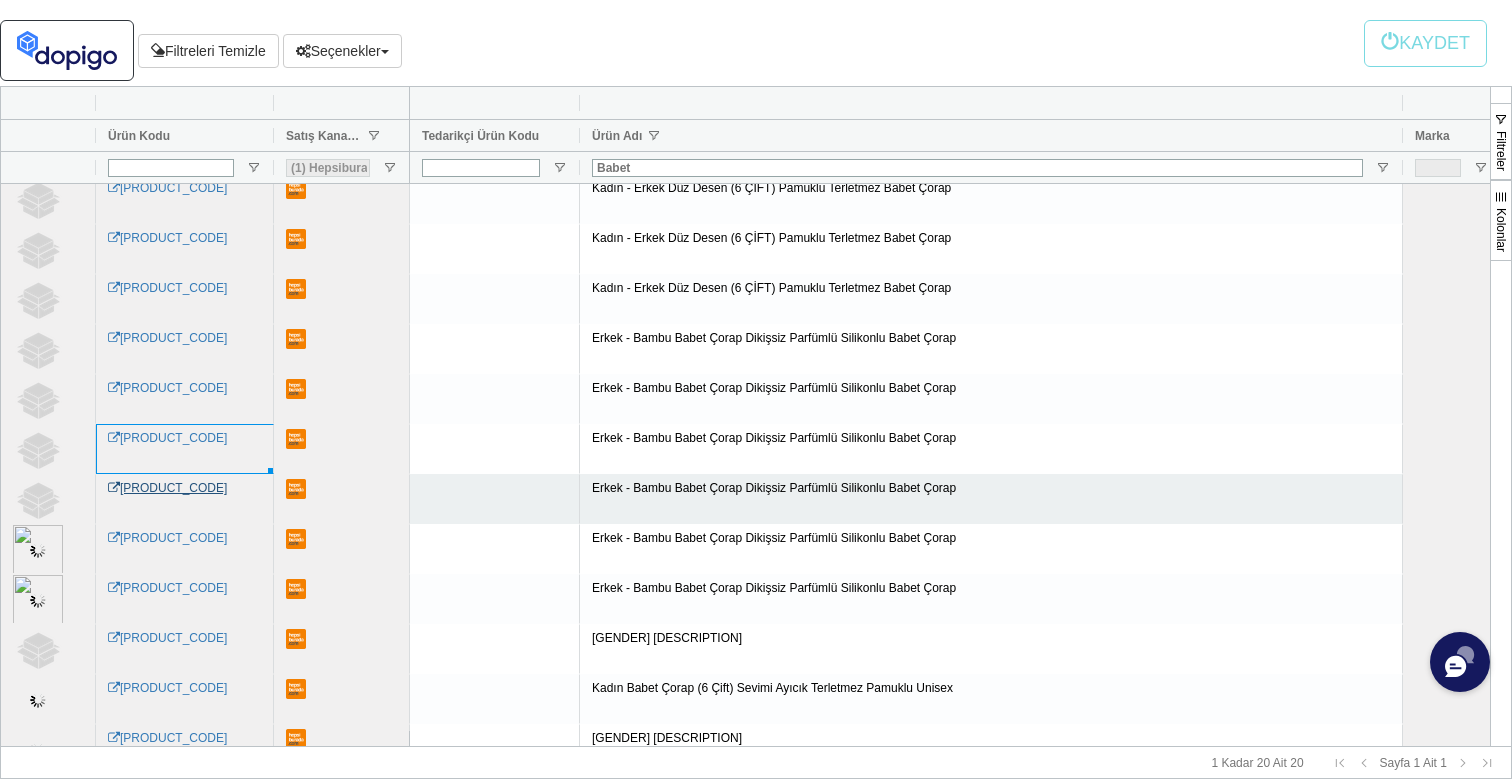 click on "[PRODUCT_CODE]" at bounding box center (167, 488) 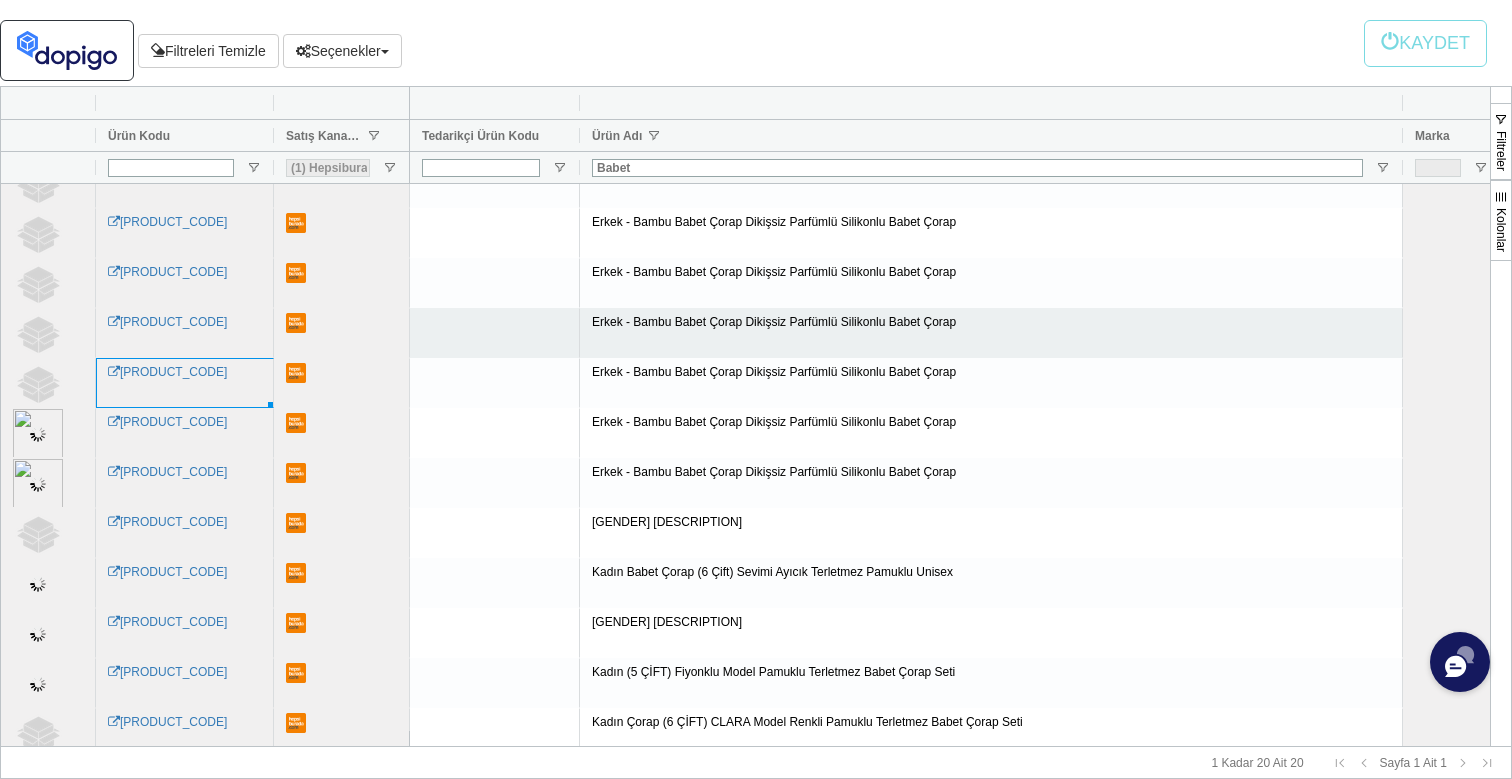 scroll, scrollTop: 374, scrollLeft: 0, axis: vertical 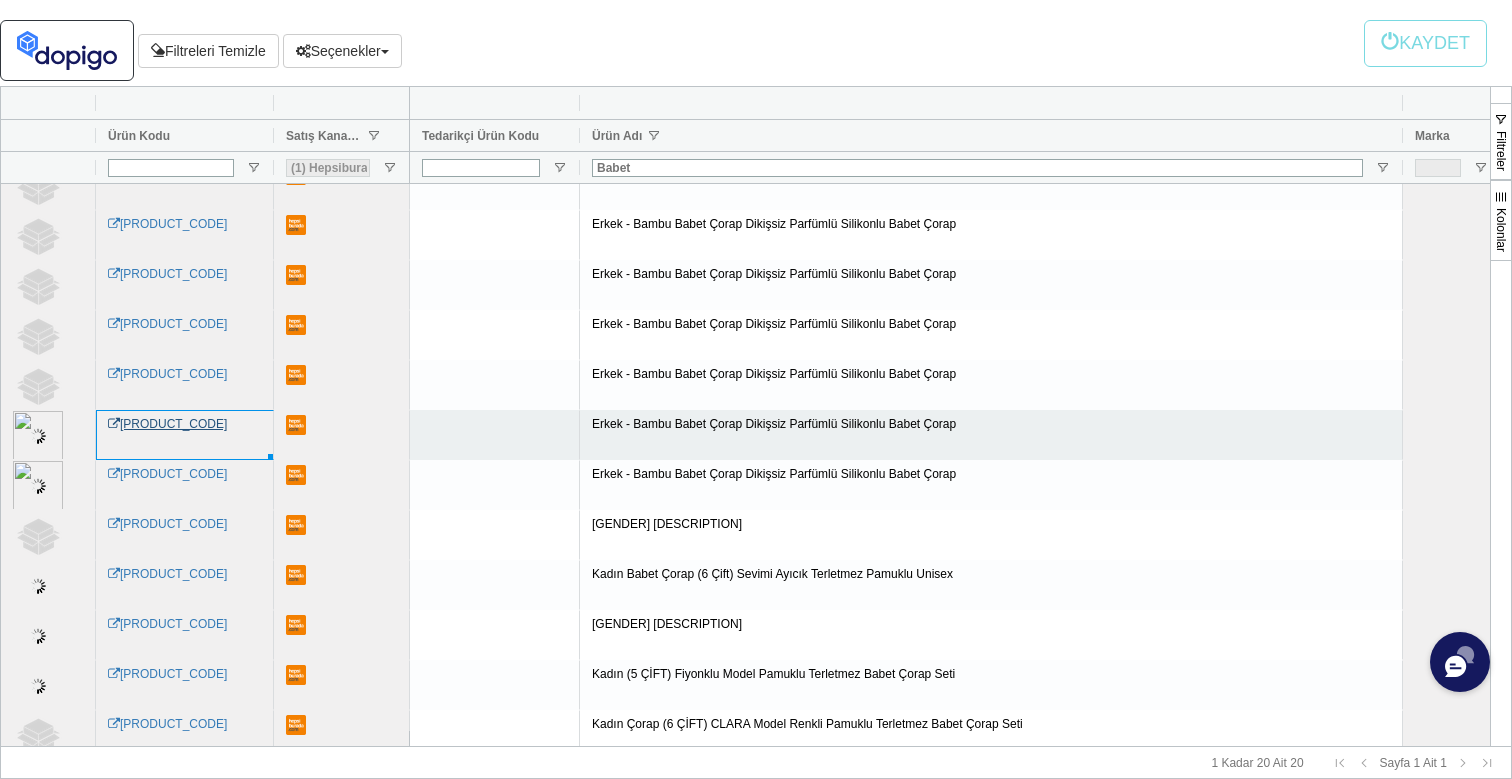 click on "[PRODUCT_CODE]" at bounding box center (167, 424) 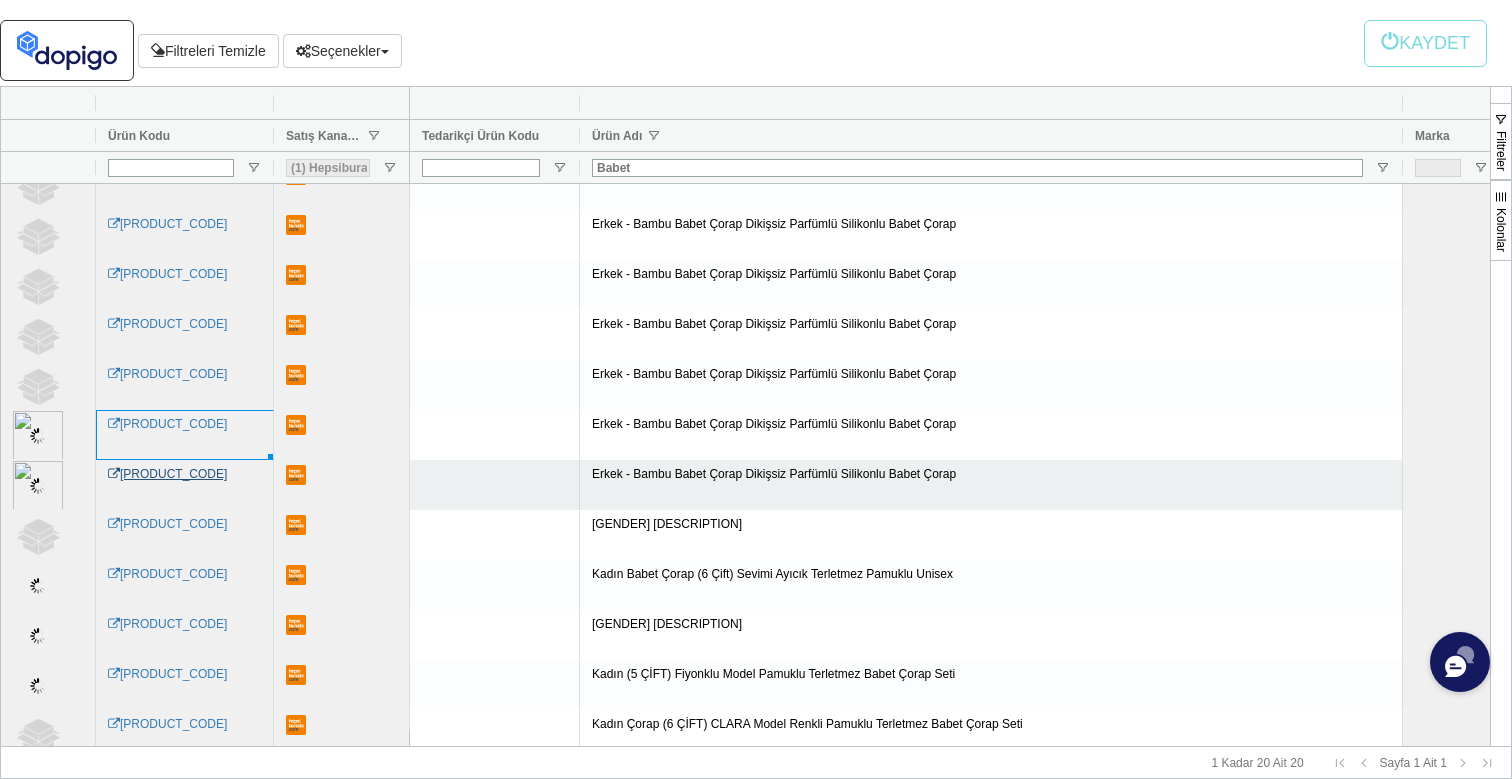 click on "[PRODUCT_CODE]" at bounding box center (167, 474) 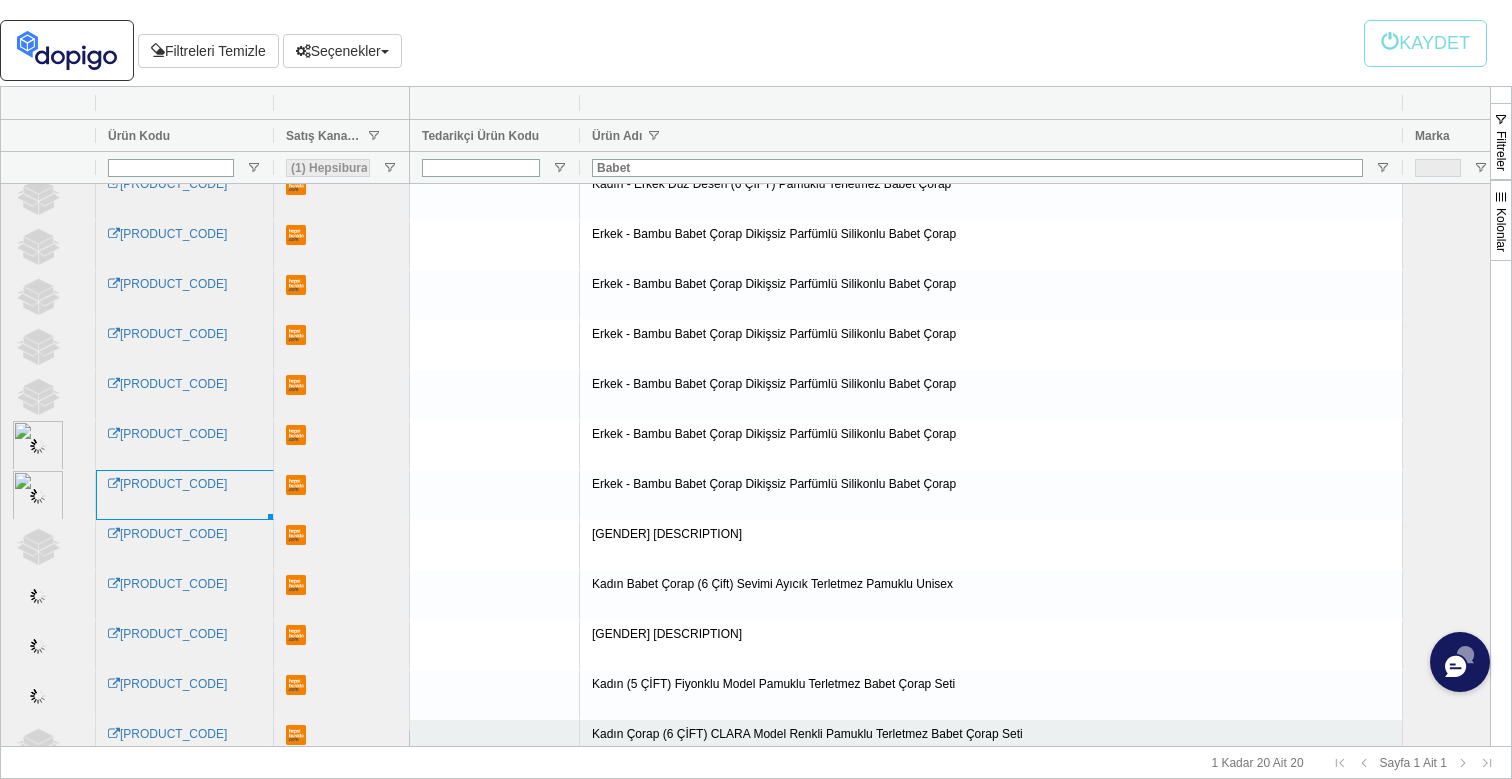 scroll, scrollTop: 338, scrollLeft: 0, axis: vertical 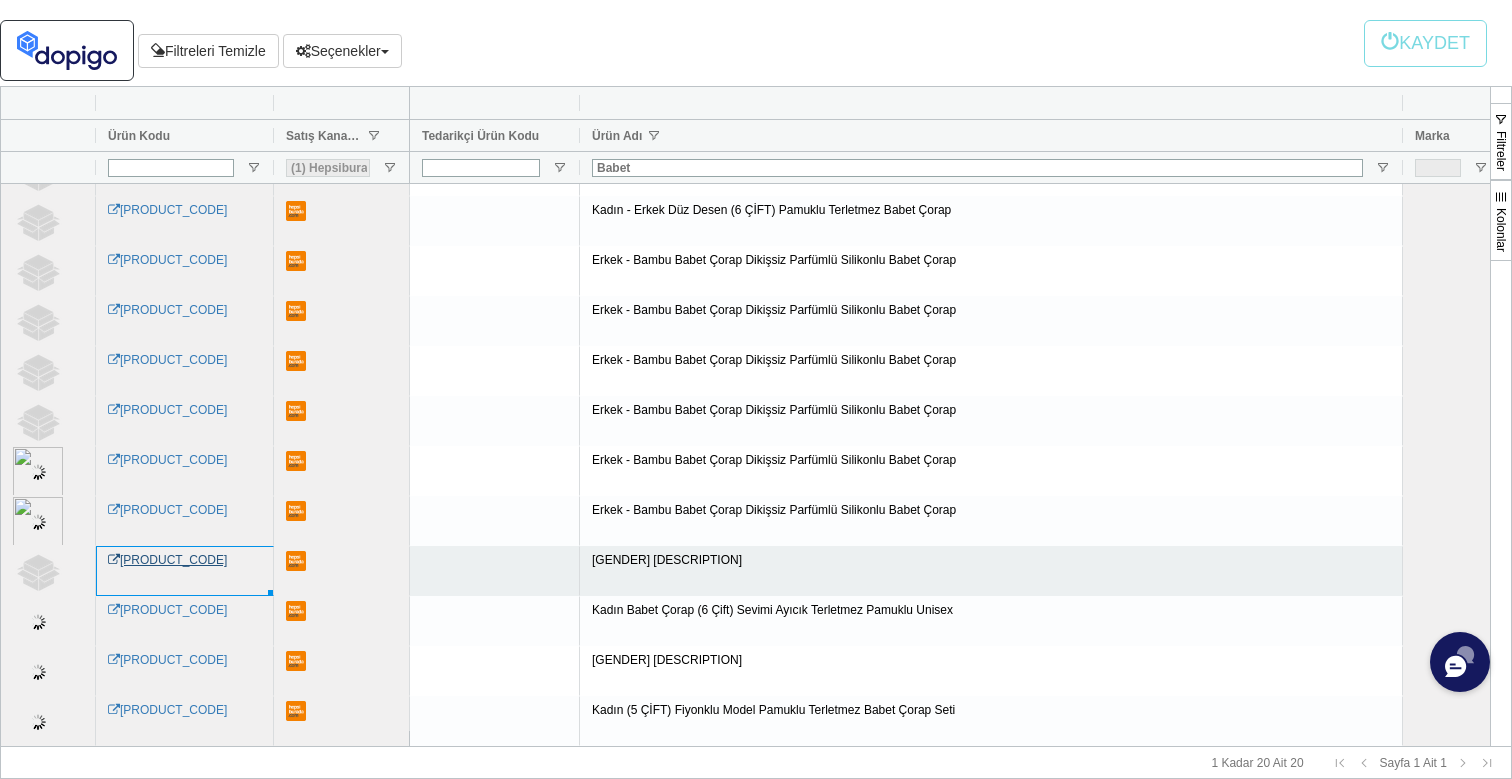click on "[PRODUCT_CODE]" at bounding box center (167, 560) 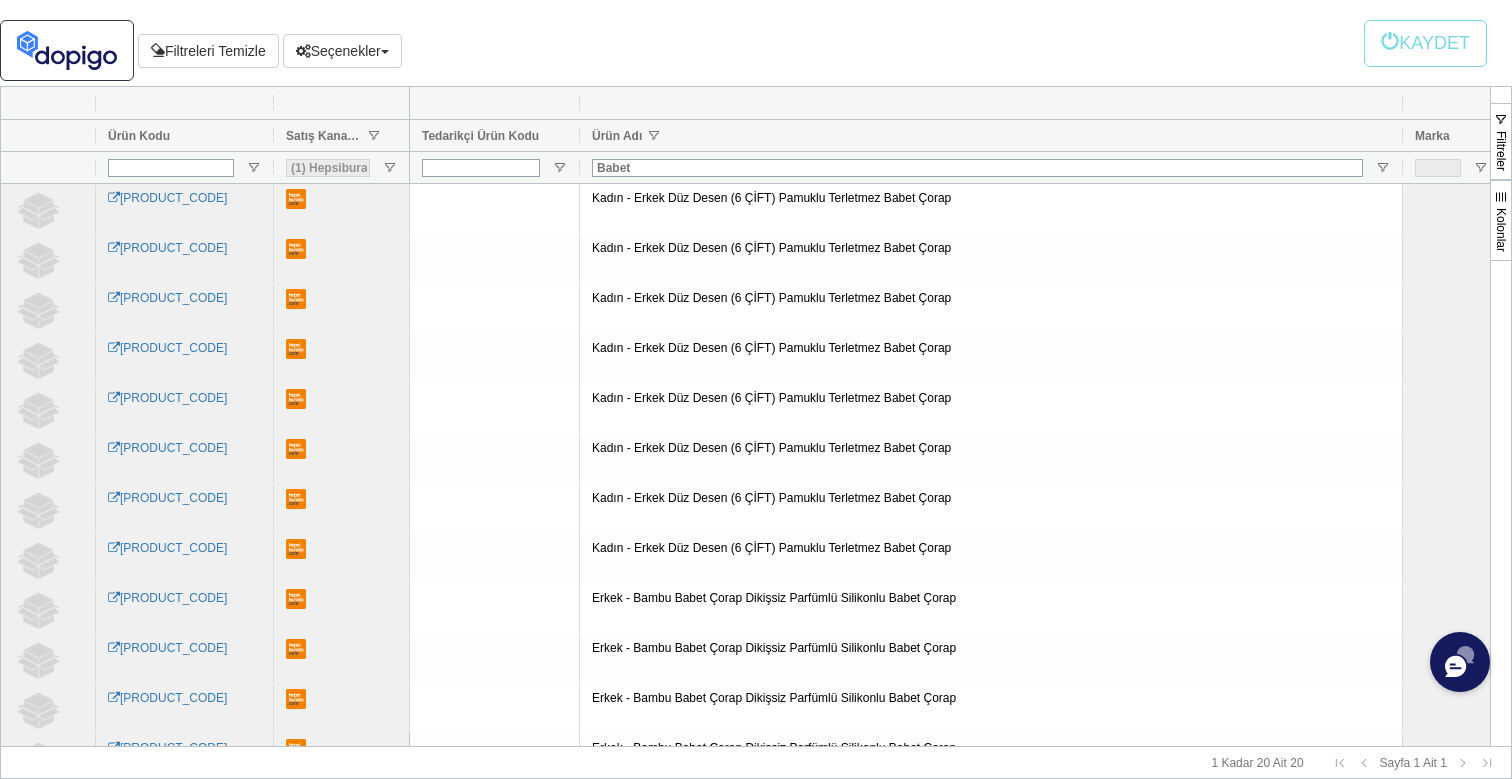 scroll, scrollTop: 0, scrollLeft: 0, axis: both 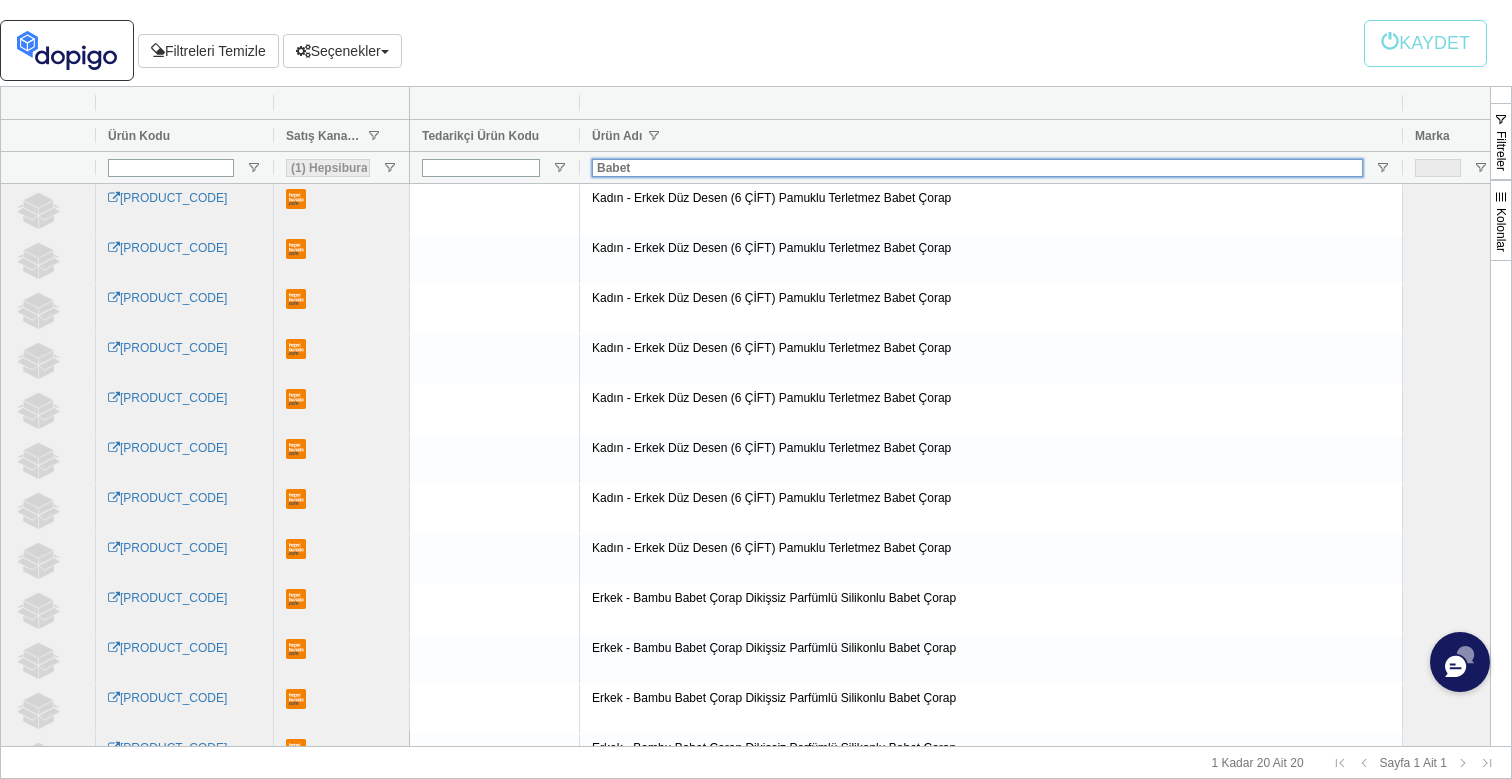 click on "Babet" at bounding box center [977, 168] 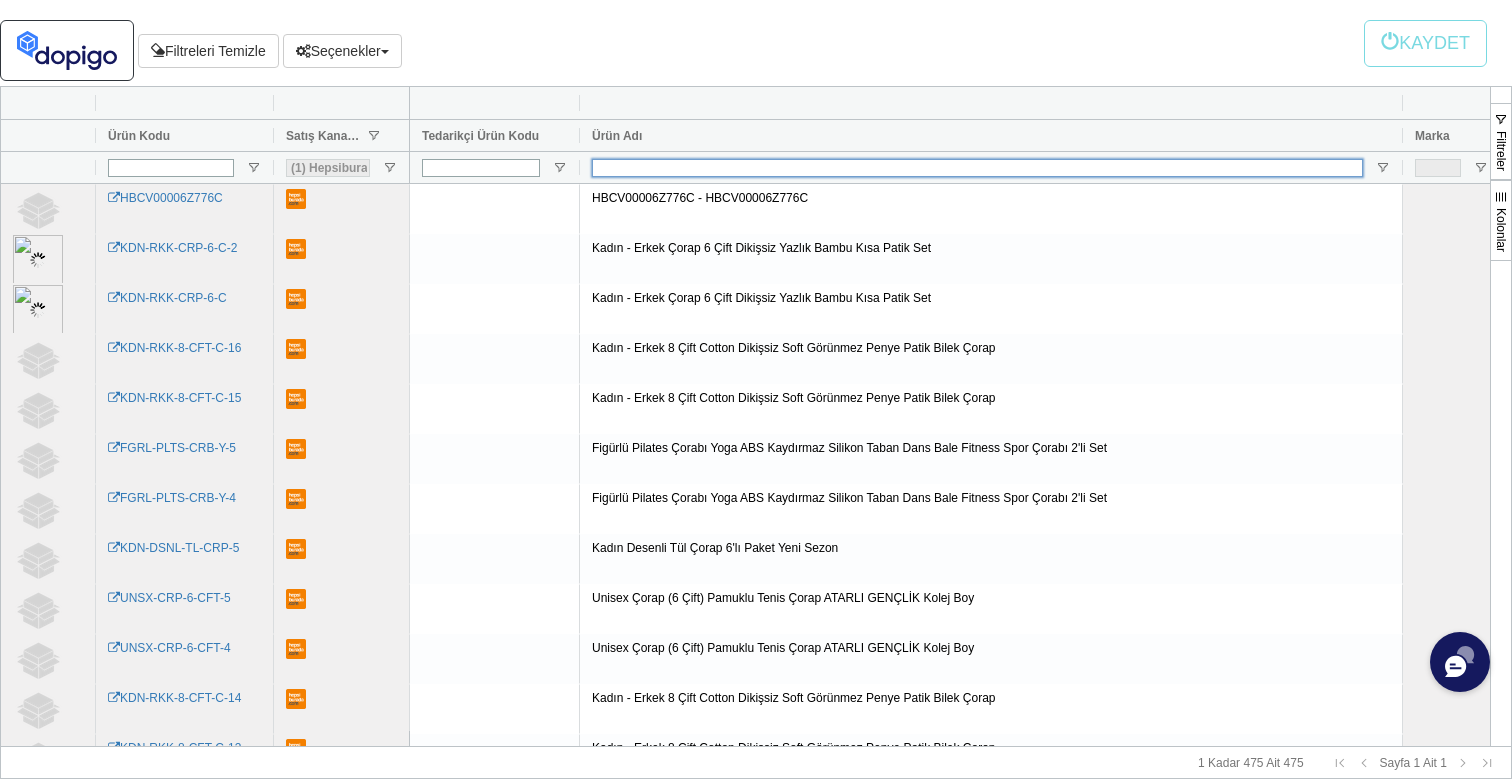 type 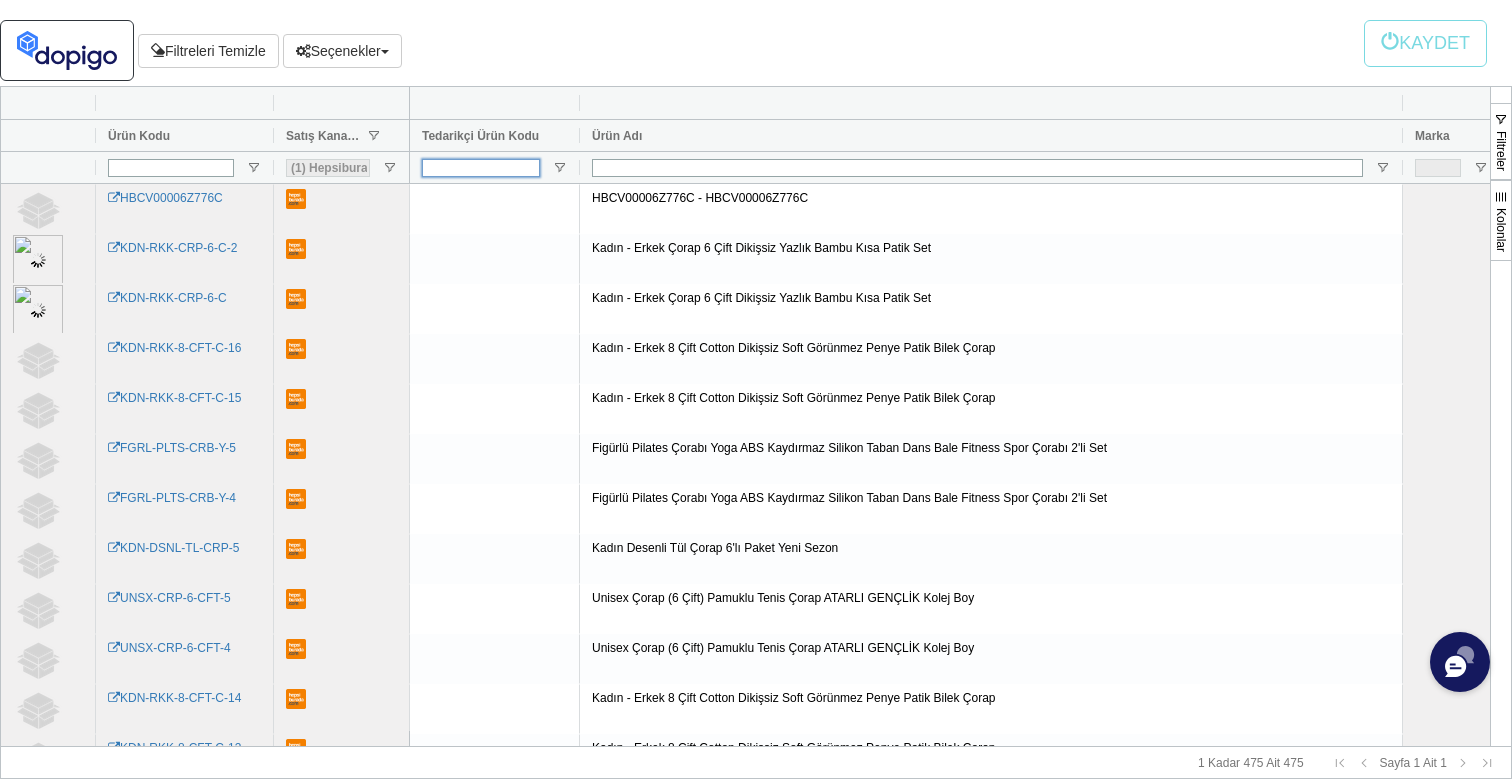 click at bounding box center [481, 168] 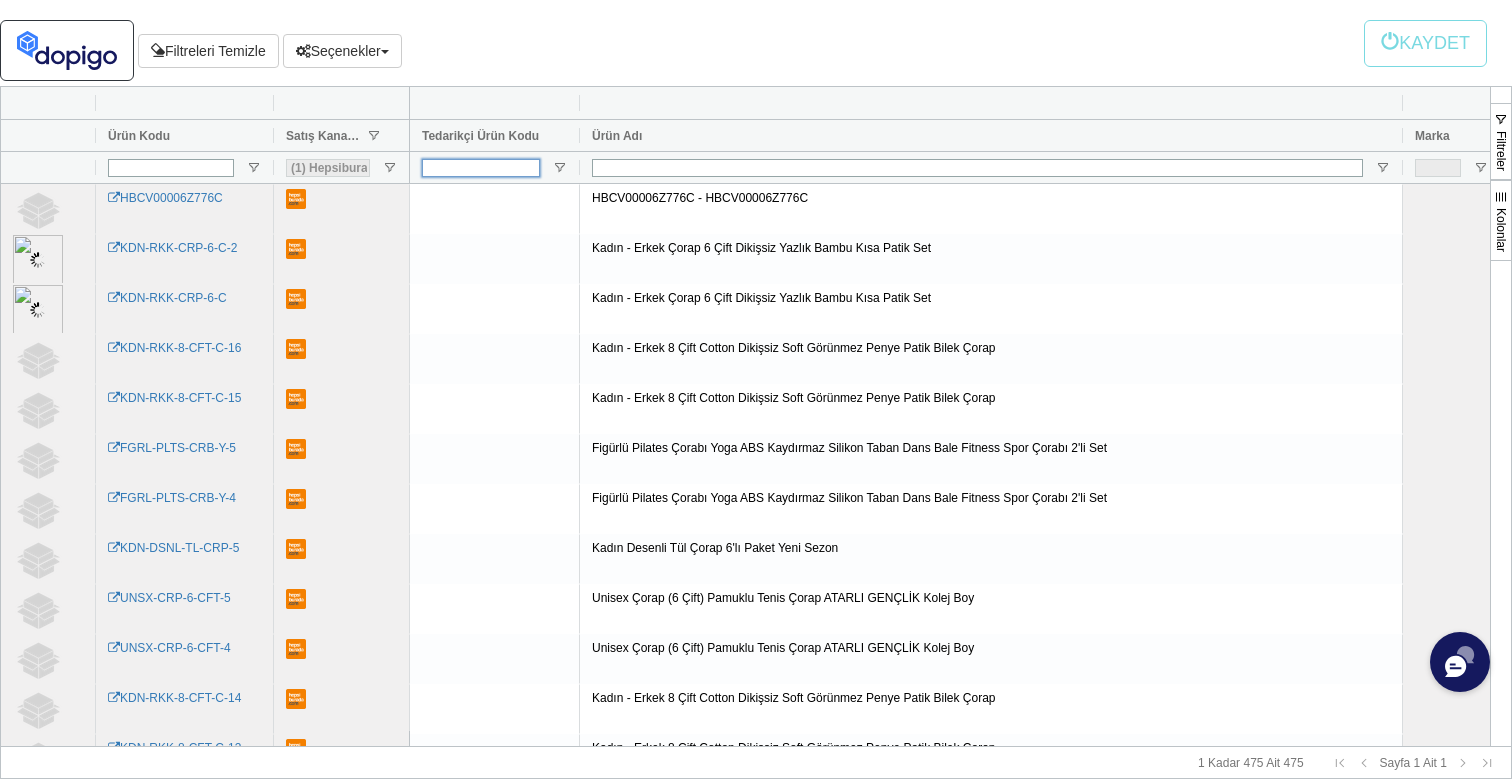 paste on "HBCV00006H4MMI" 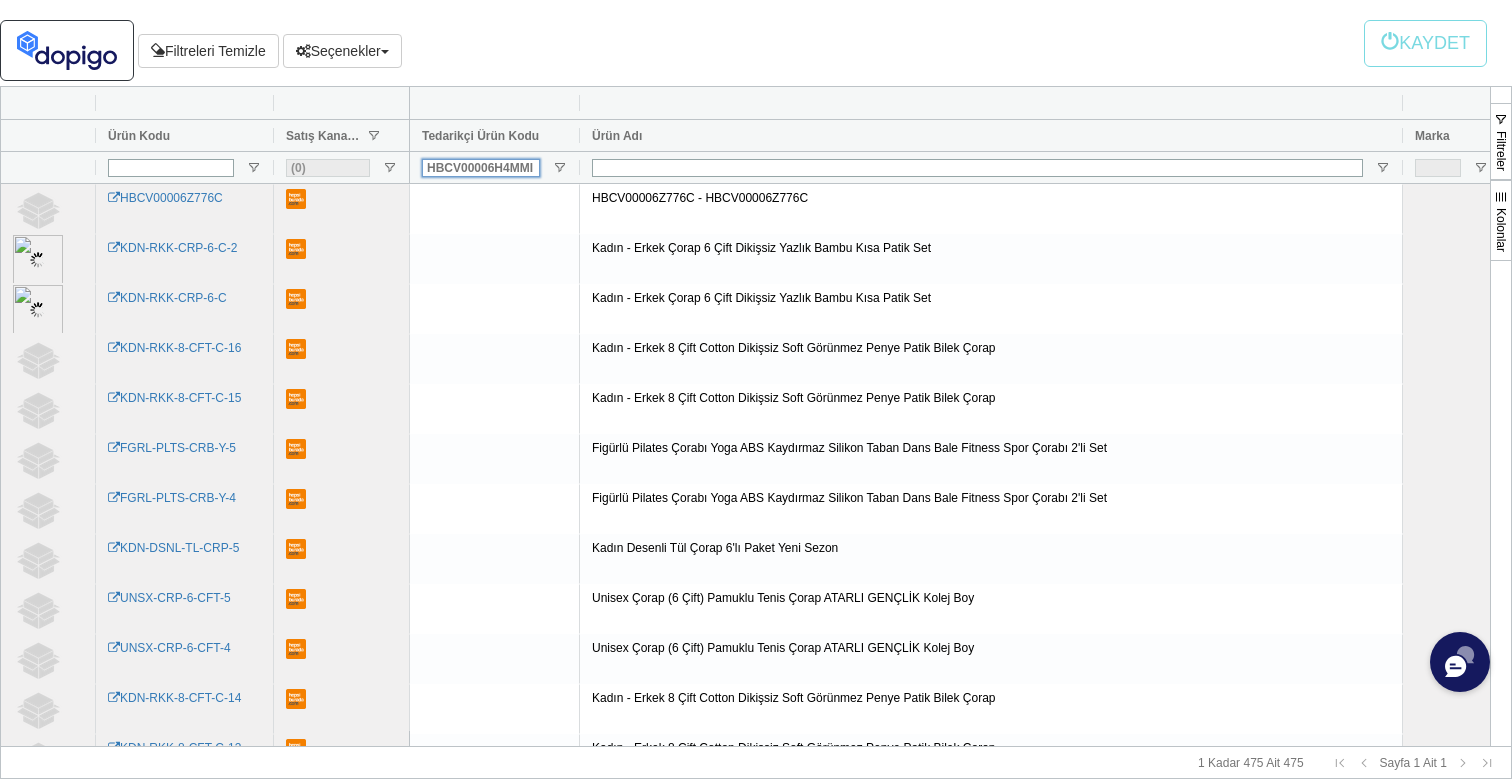 type on "HBCV00006H4MMI" 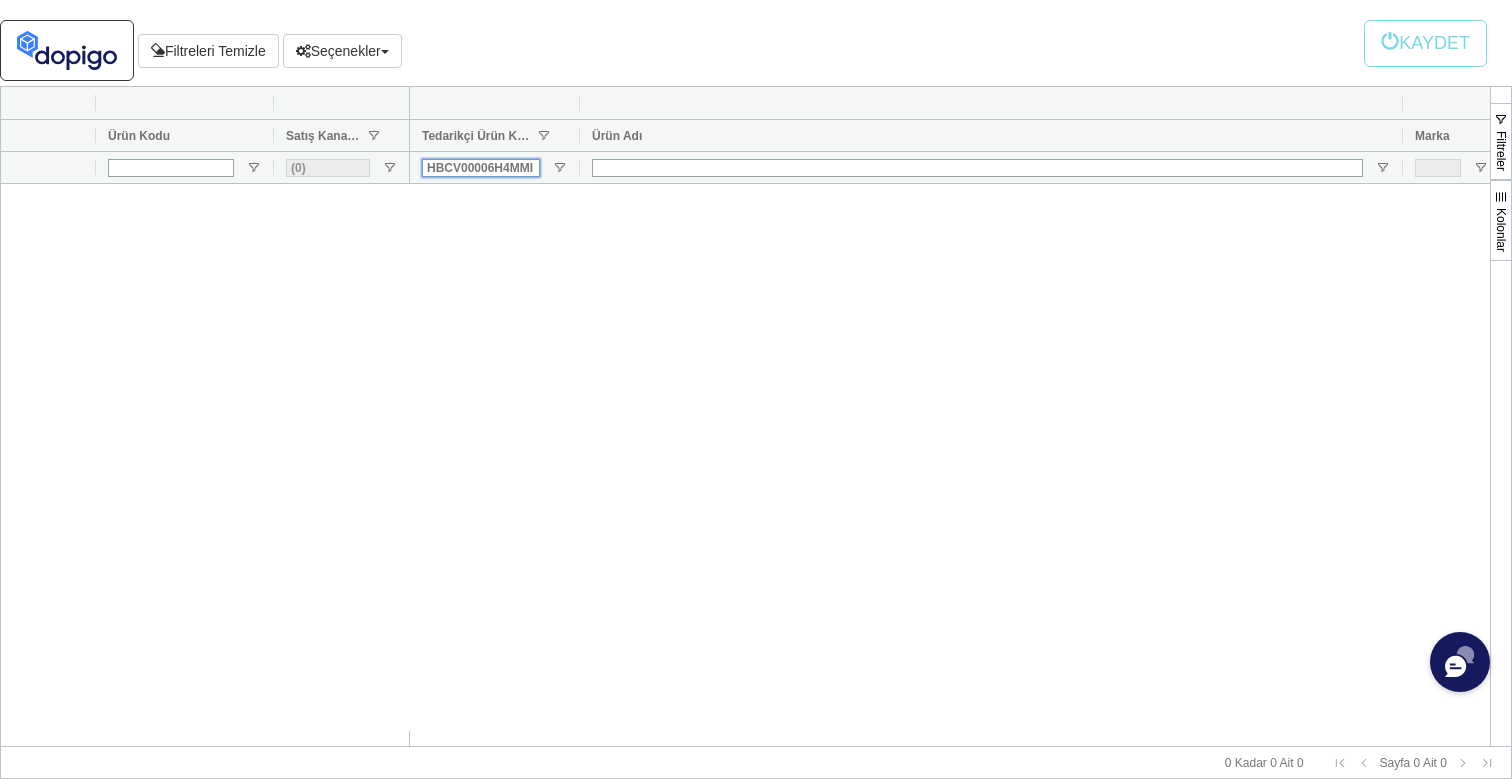 click on "HBCV00006H4MMI" at bounding box center [481, 168] 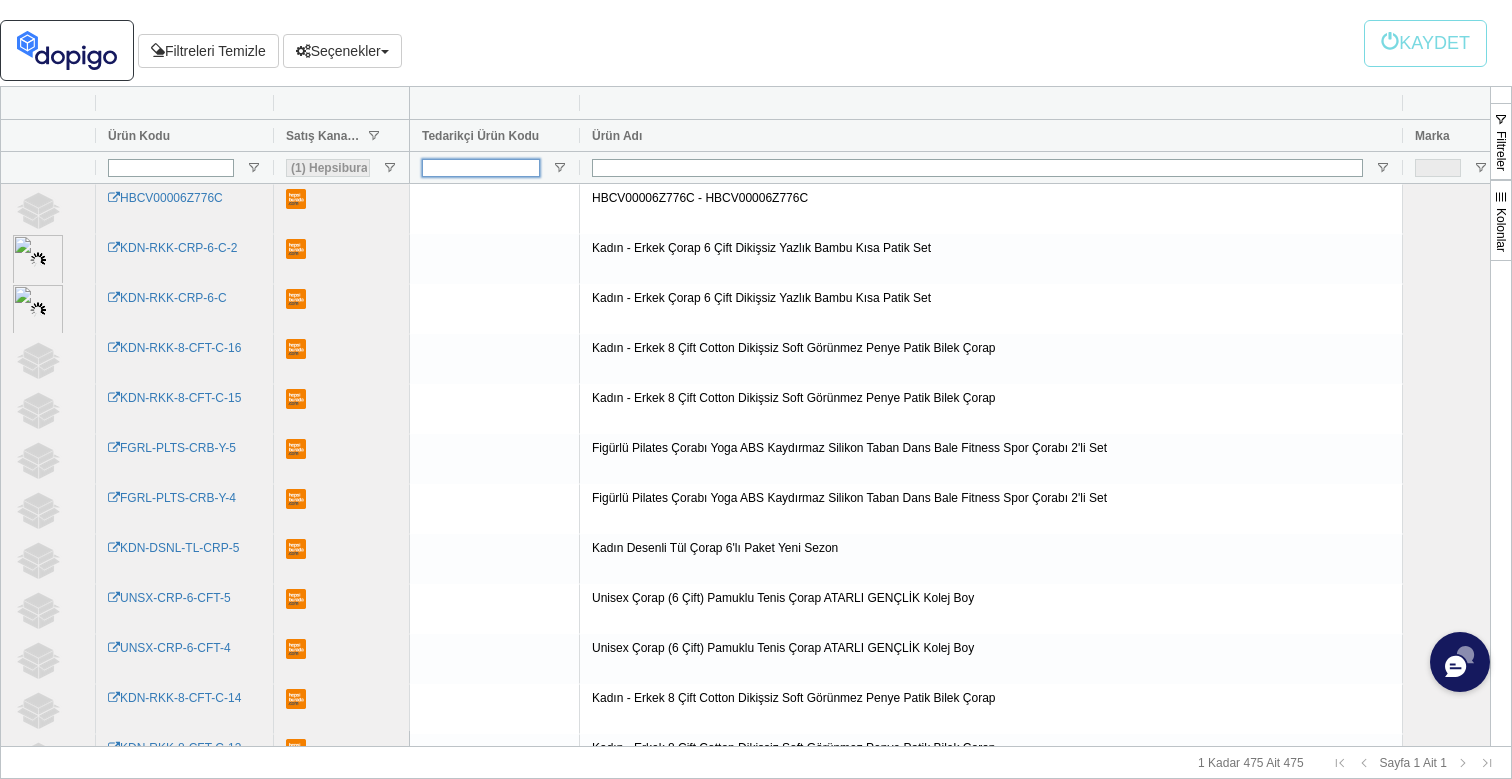 type 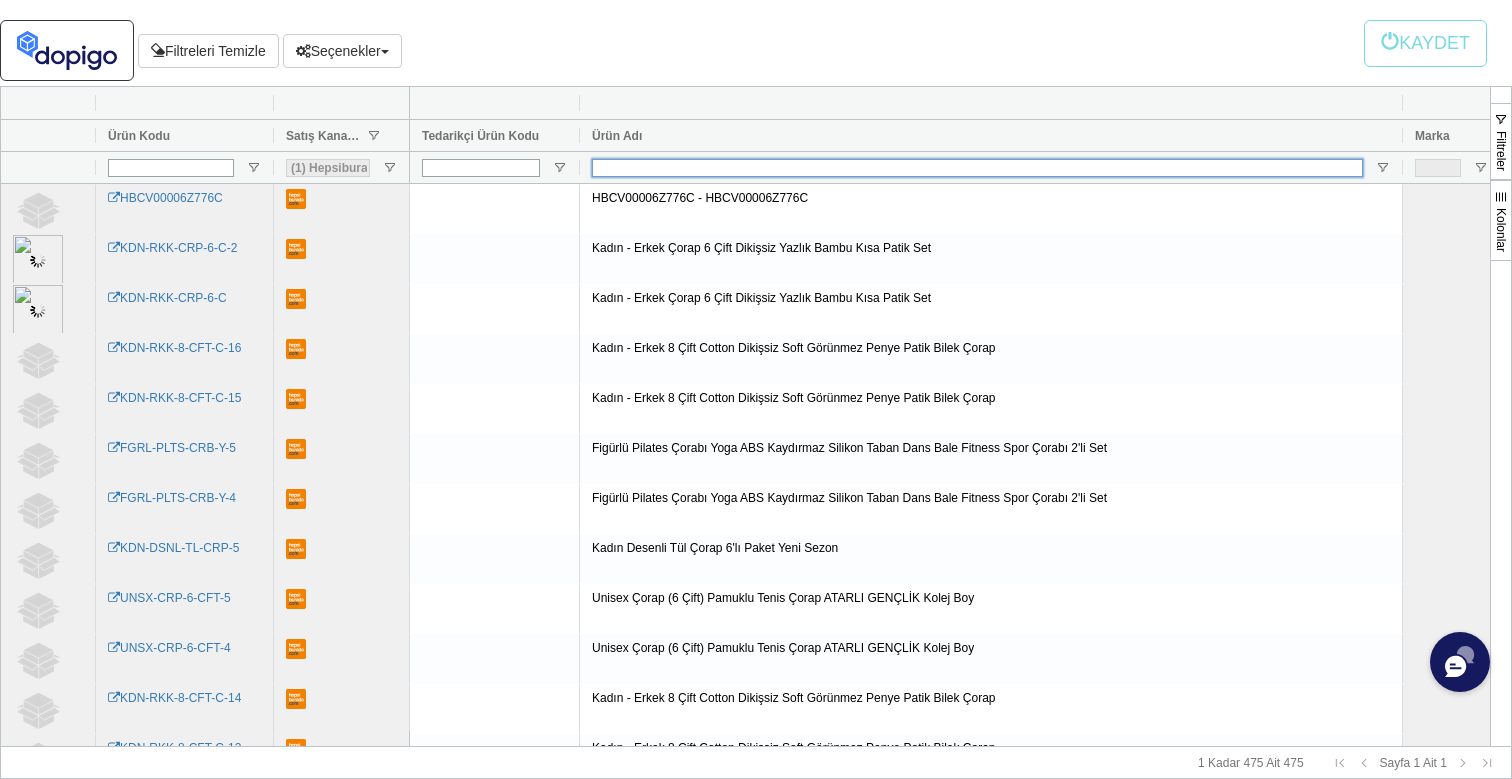 click at bounding box center [977, 168] 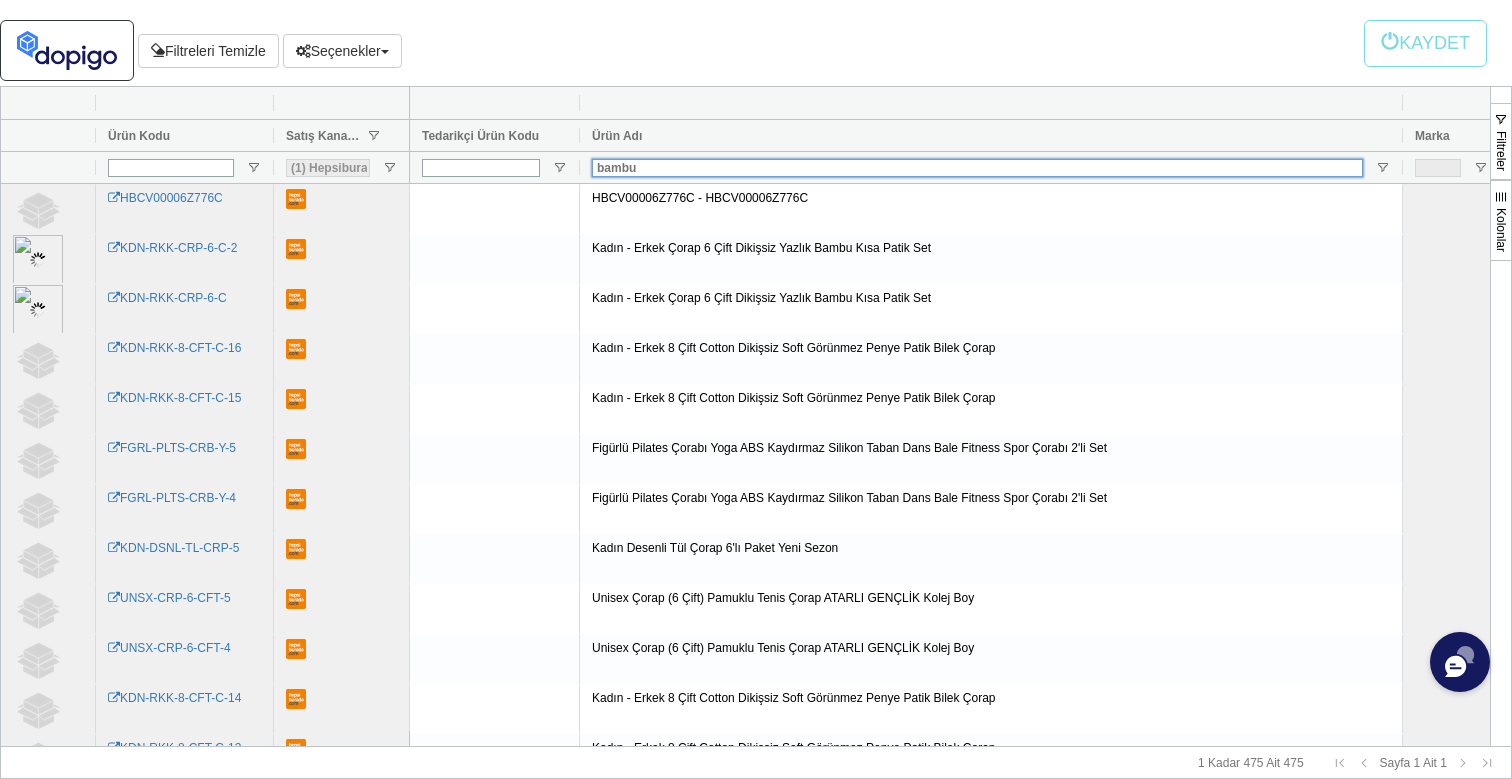 type on "bambu" 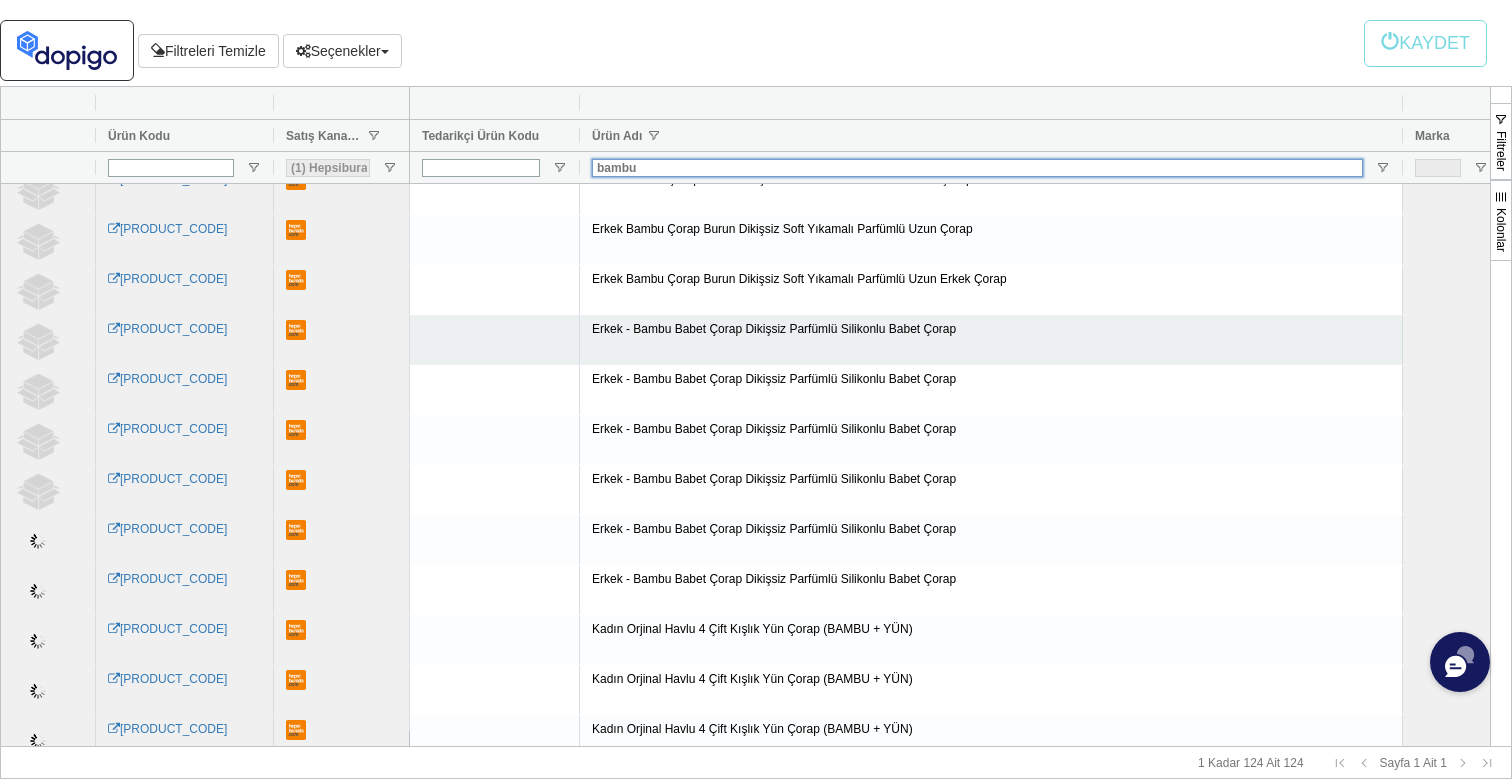 scroll, scrollTop: 3825, scrollLeft: 0, axis: vertical 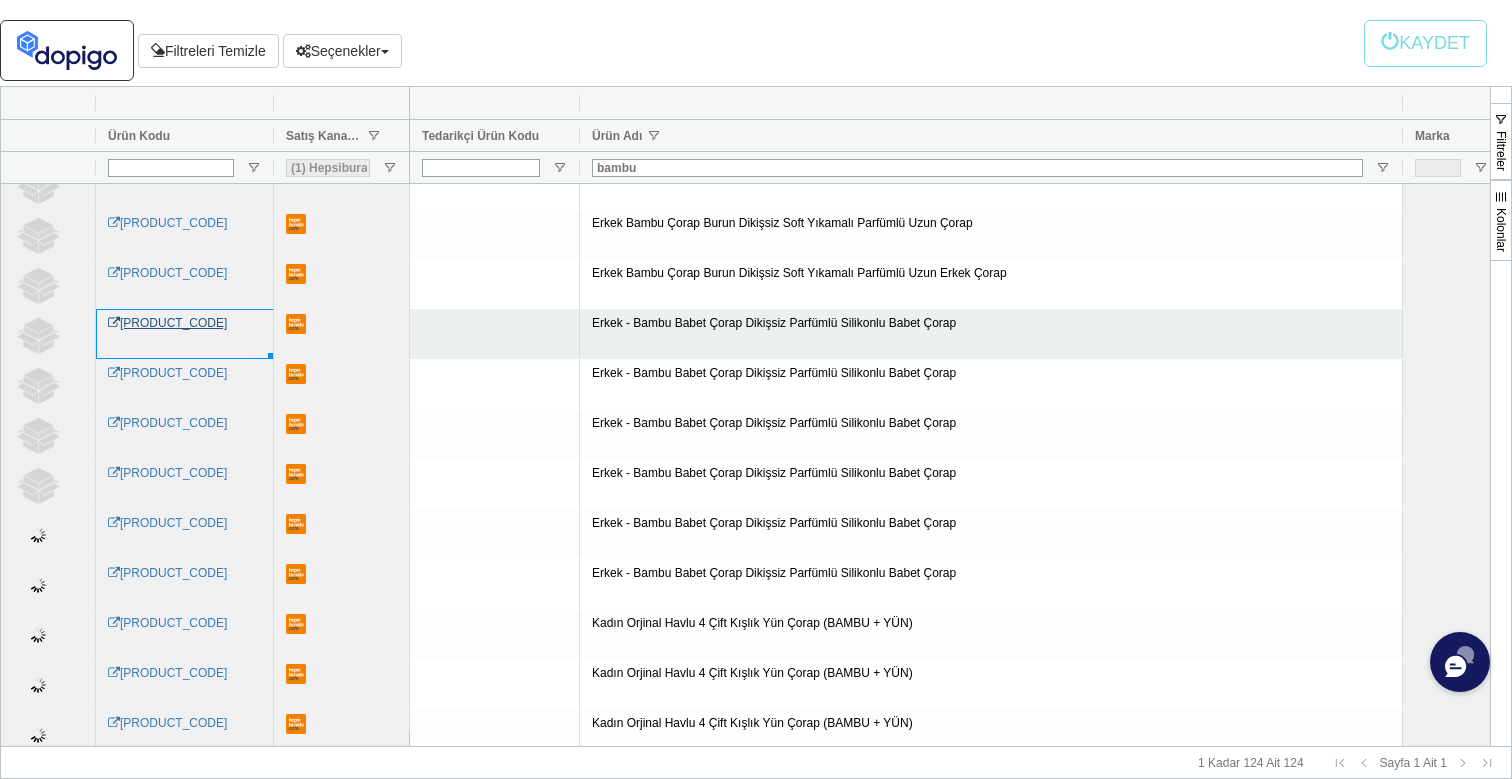 click on "[PRODUCT_CODE]" at bounding box center (167, 323) 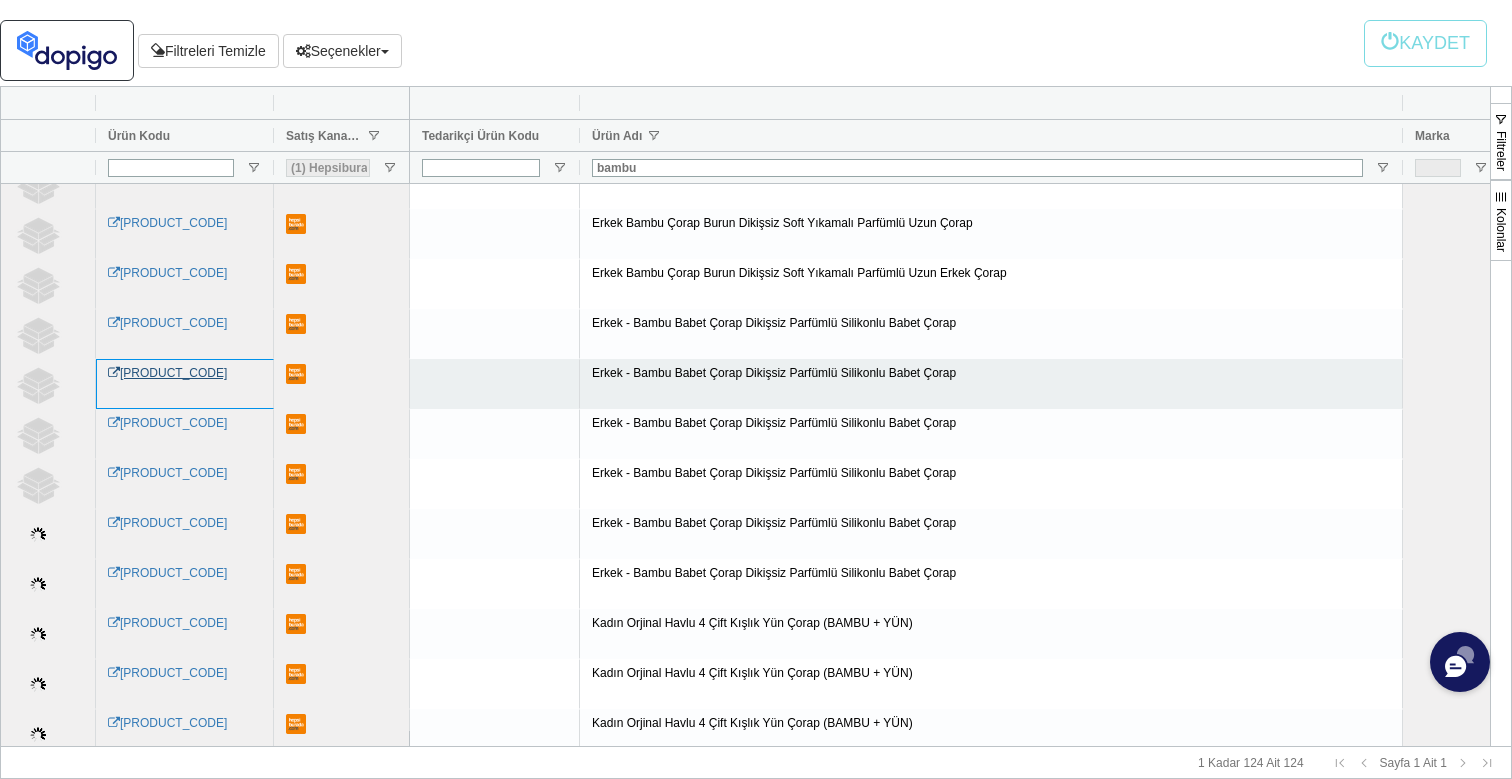 click on "[PRODUCT_CODE]" at bounding box center [167, 373] 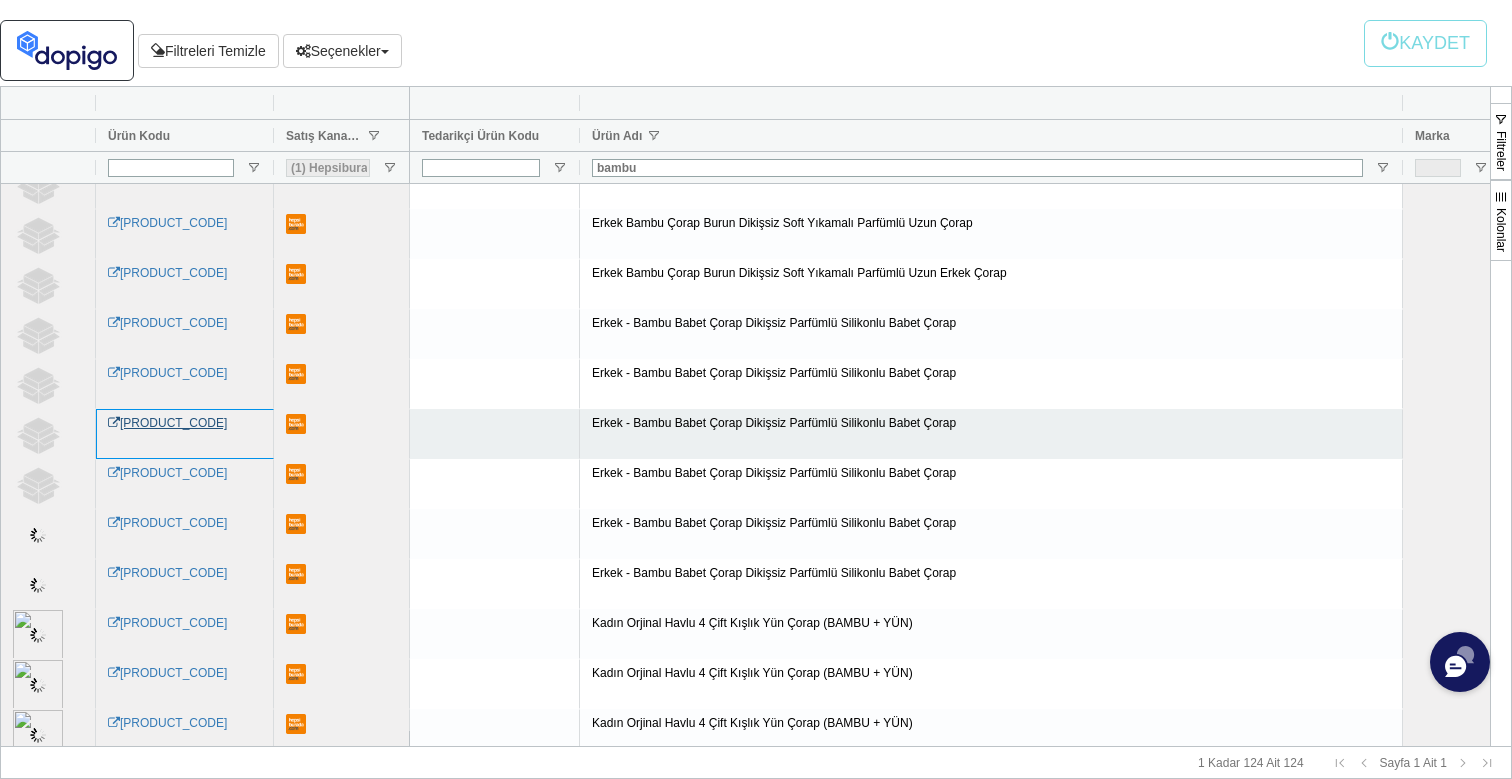 click on "[PRODUCT_CODE]" at bounding box center [167, 423] 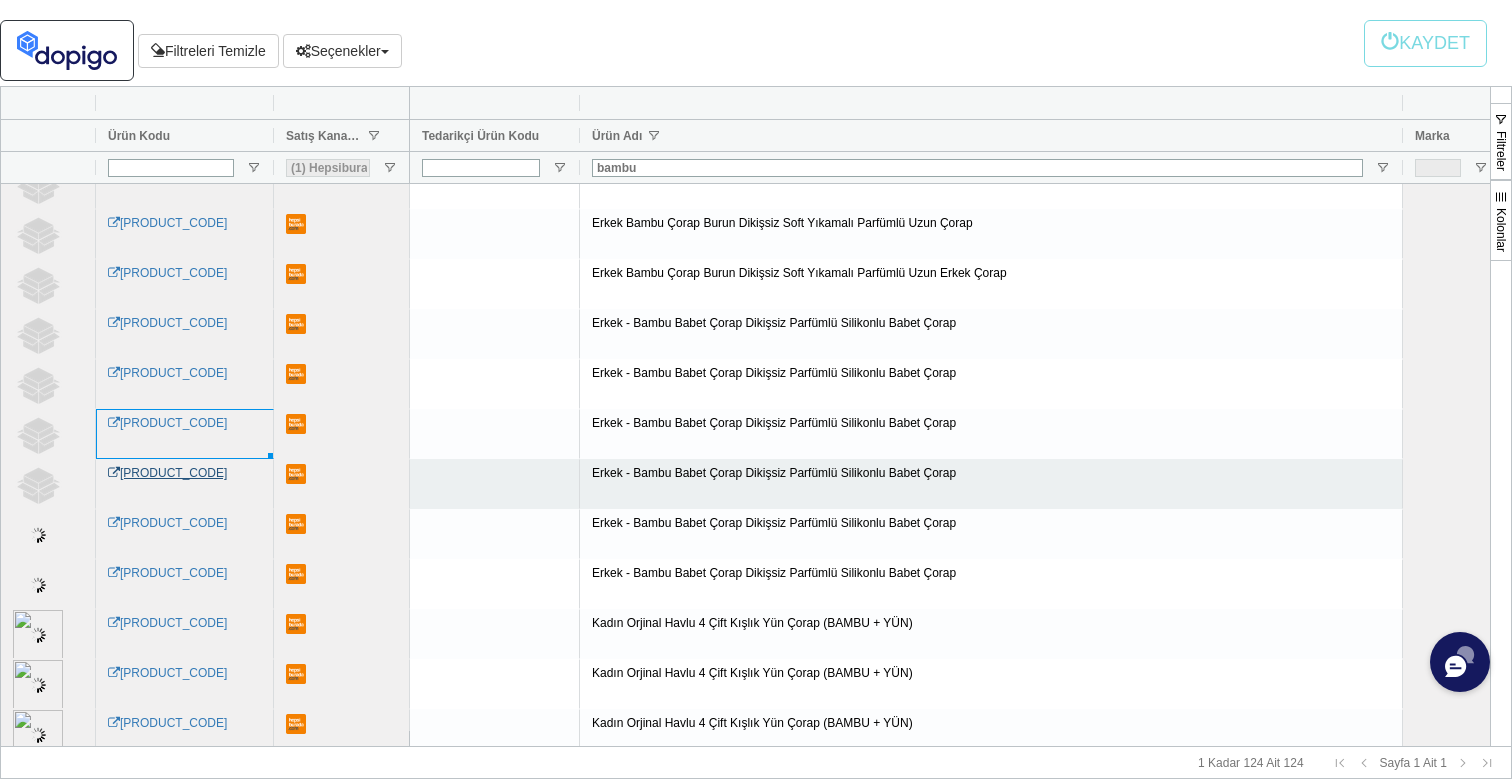 click on "[PRODUCT_CODE]" at bounding box center (167, 473) 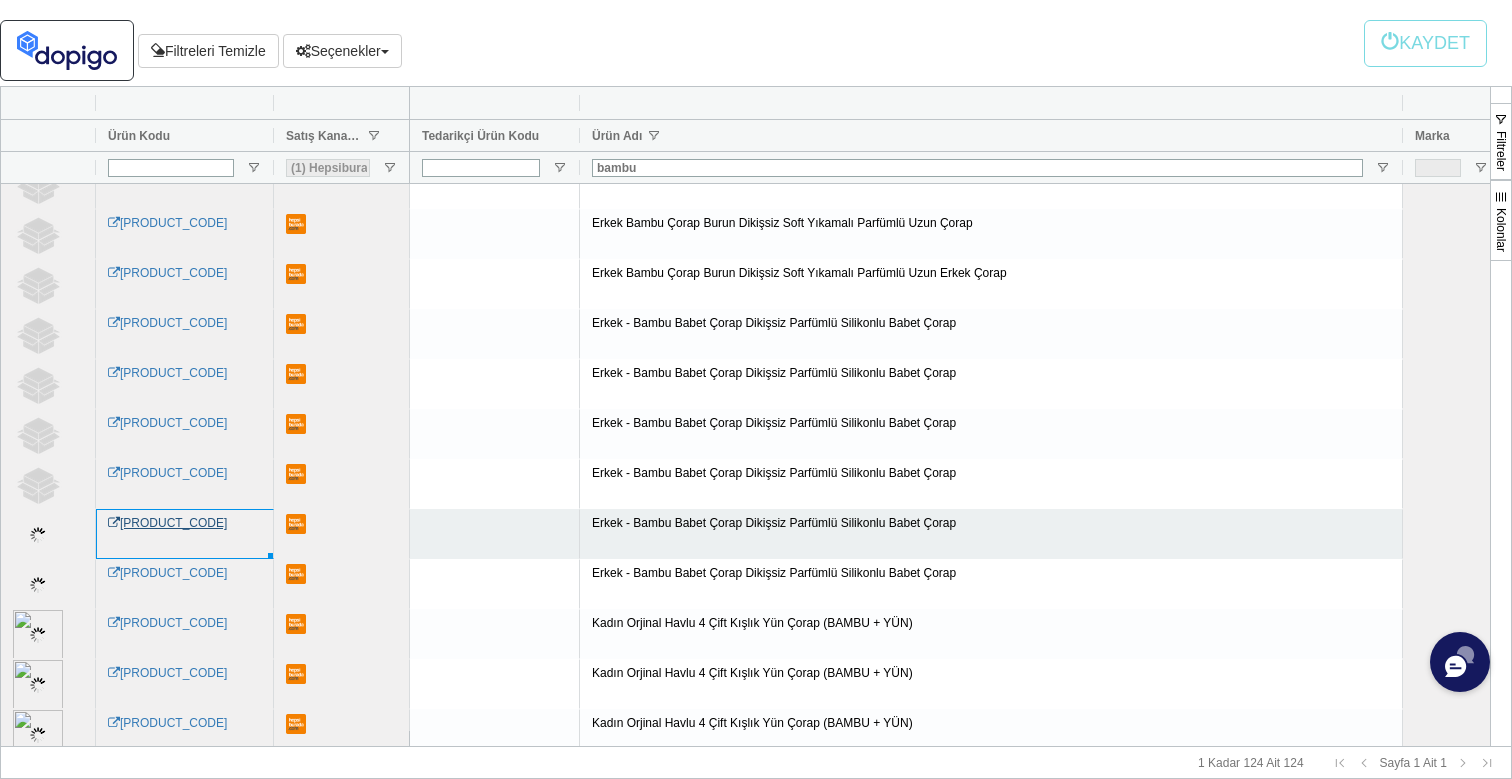 click on "[PRODUCT_CODE]" at bounding box center [167, 523] 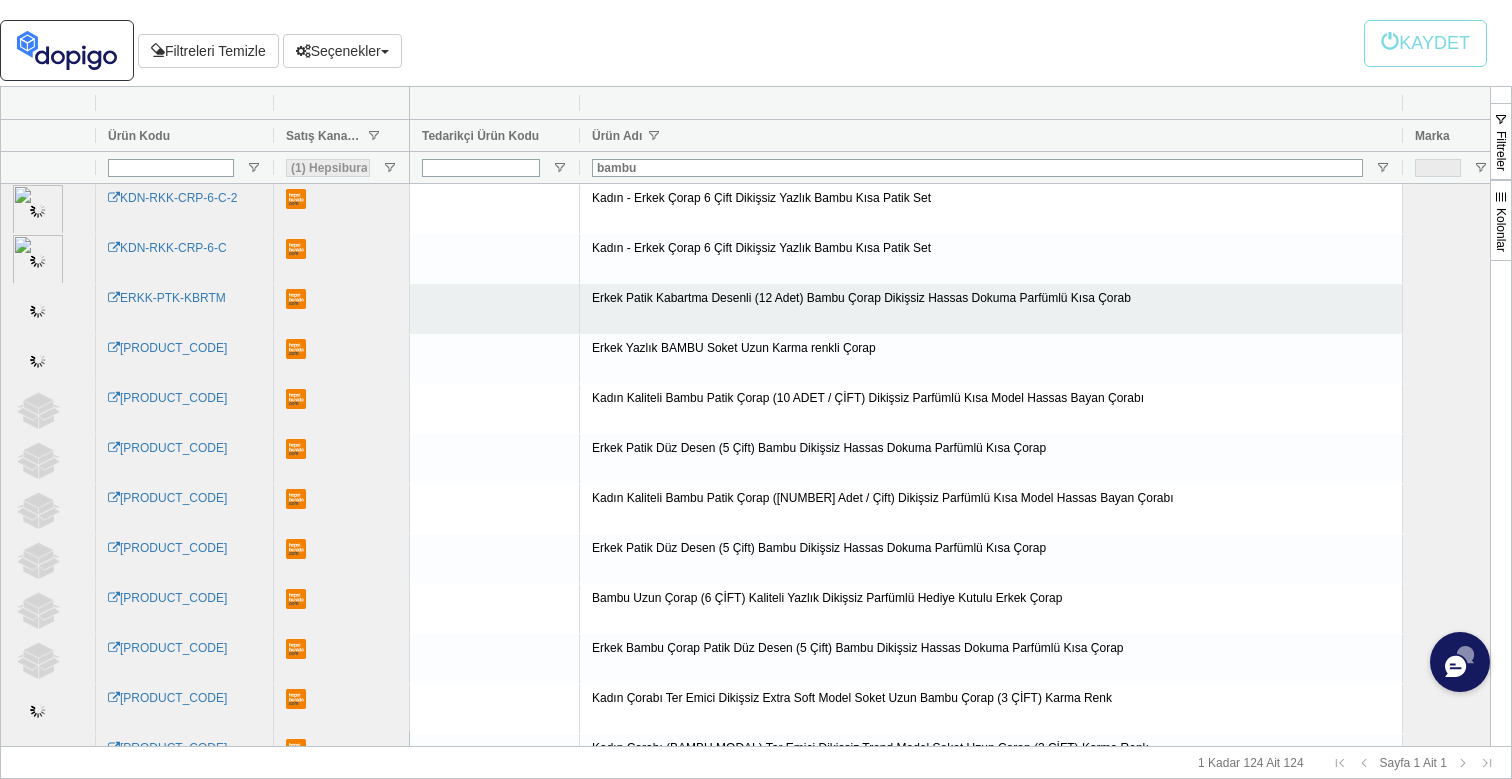 scroll, scrollTop: 0, scrollLeft: 0, axis: both 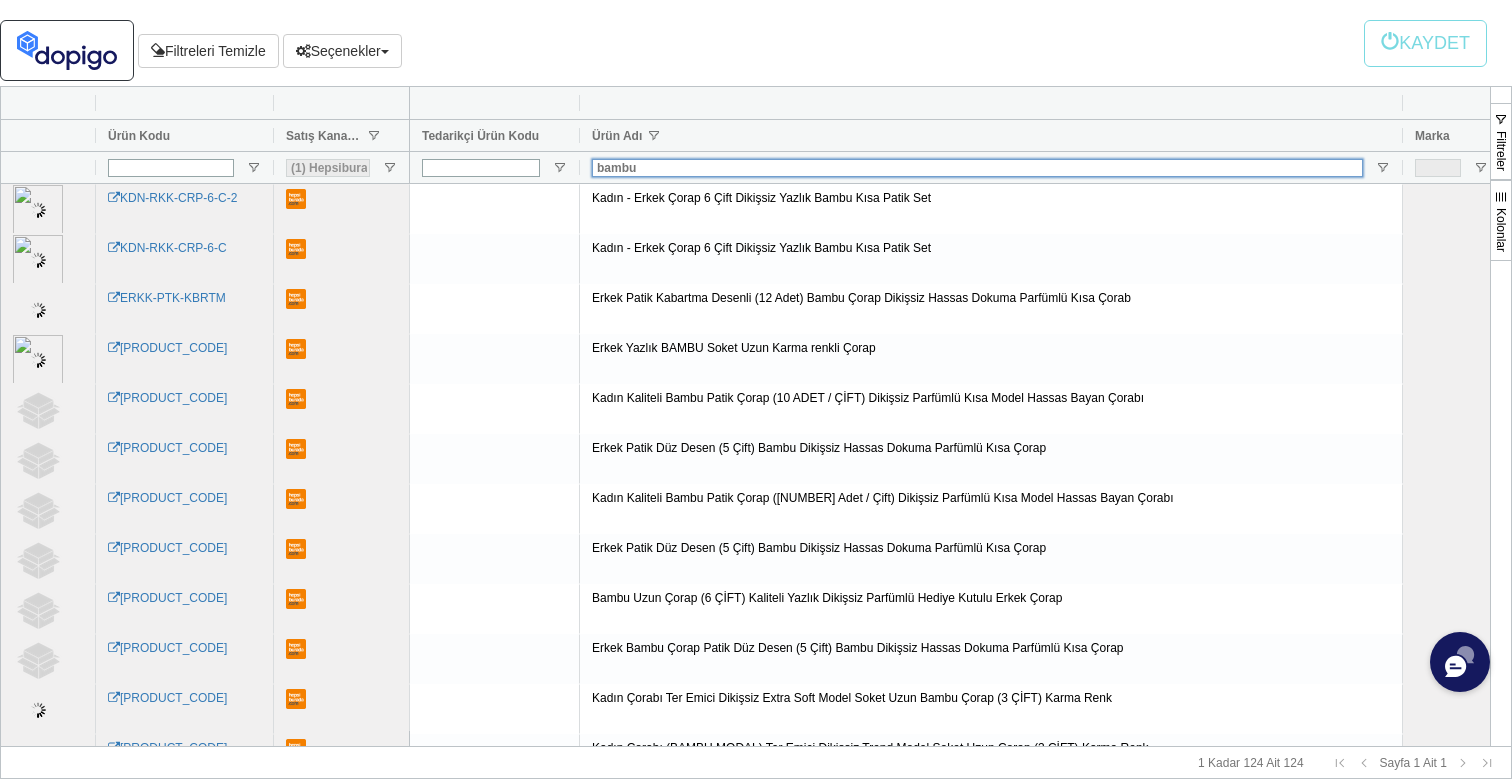 click on "bambu" at bounding box center (977, 168) 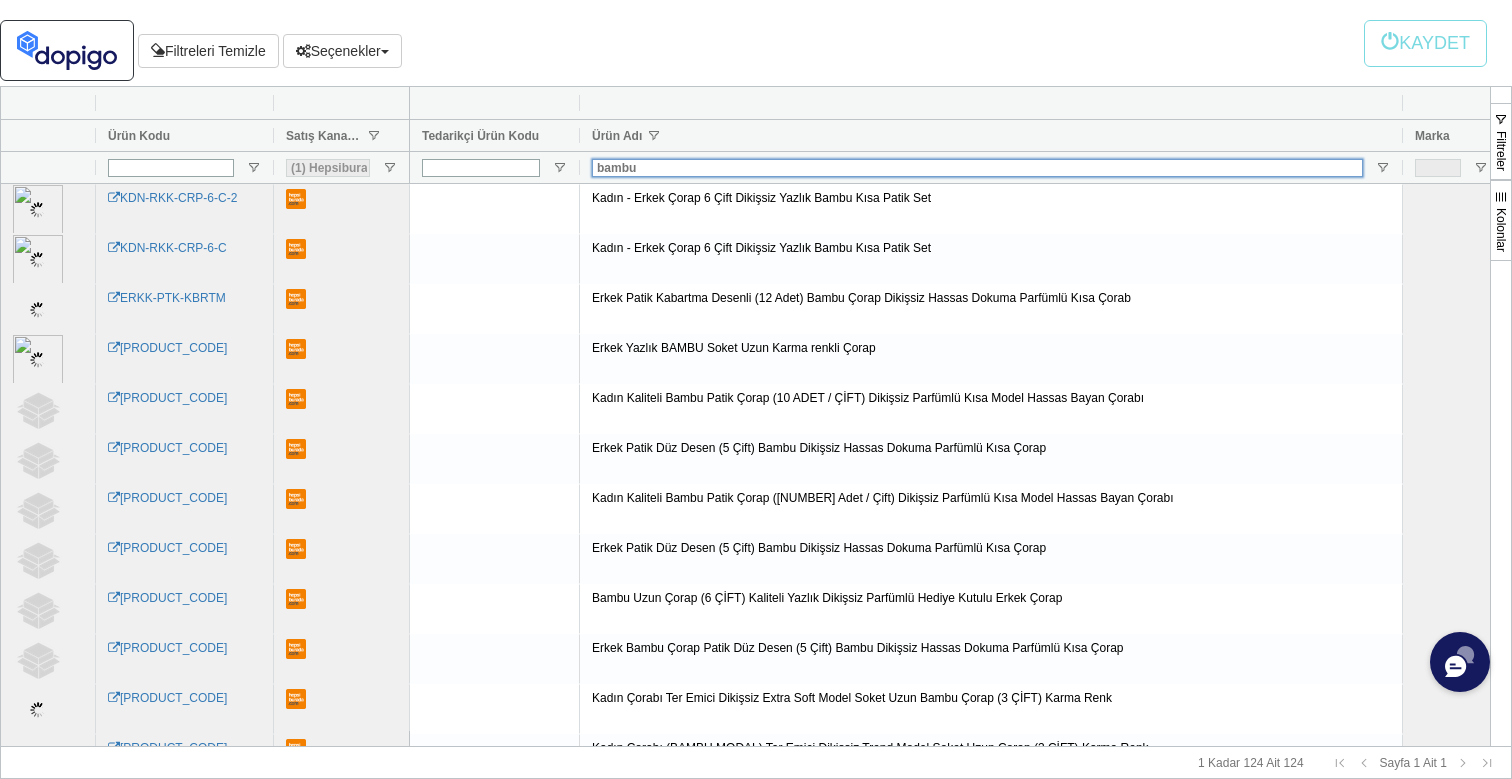 click on "bambu" at bounding box center [977, 168] 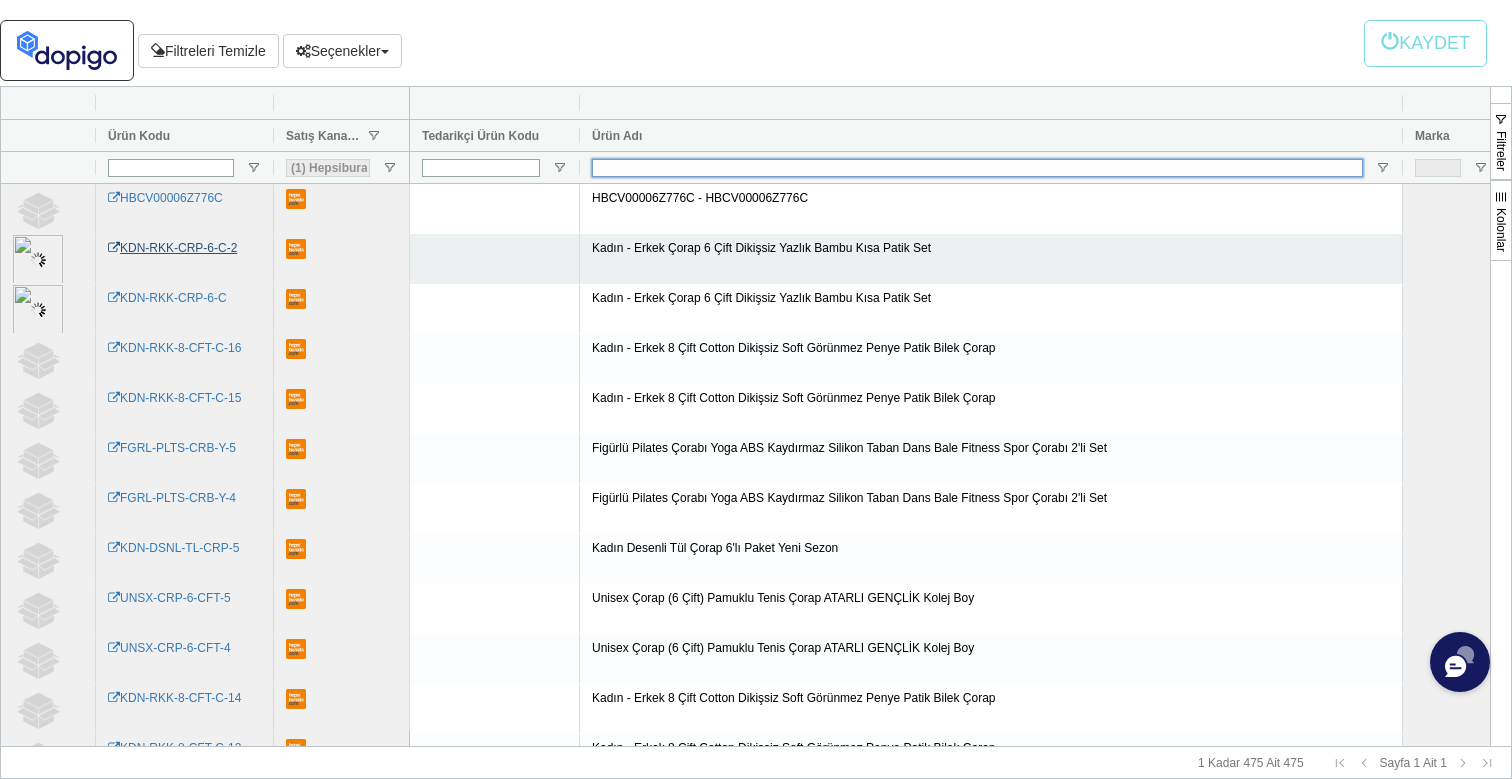 scroll, scrollTop: 0, scrollLeft: 0, axis: both 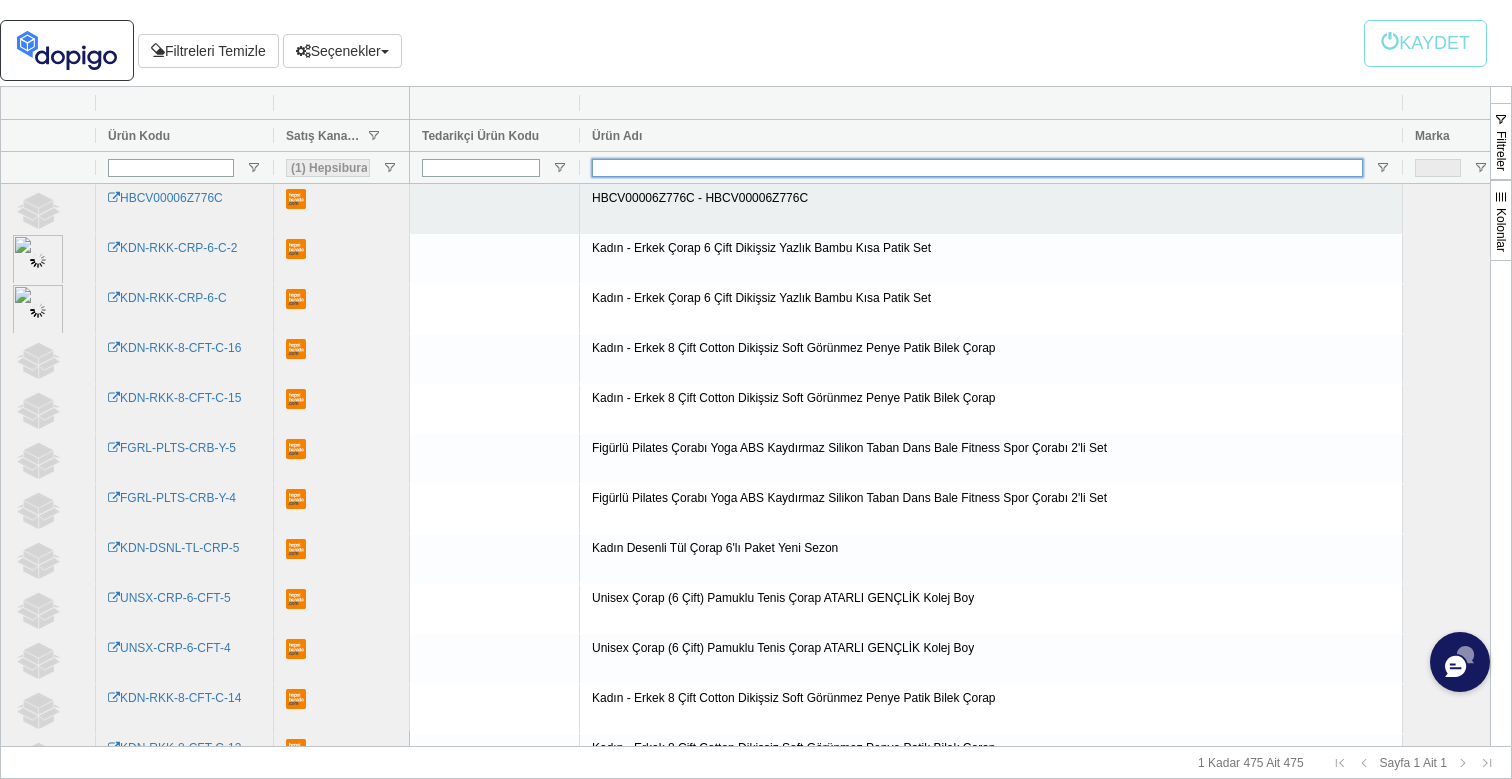type 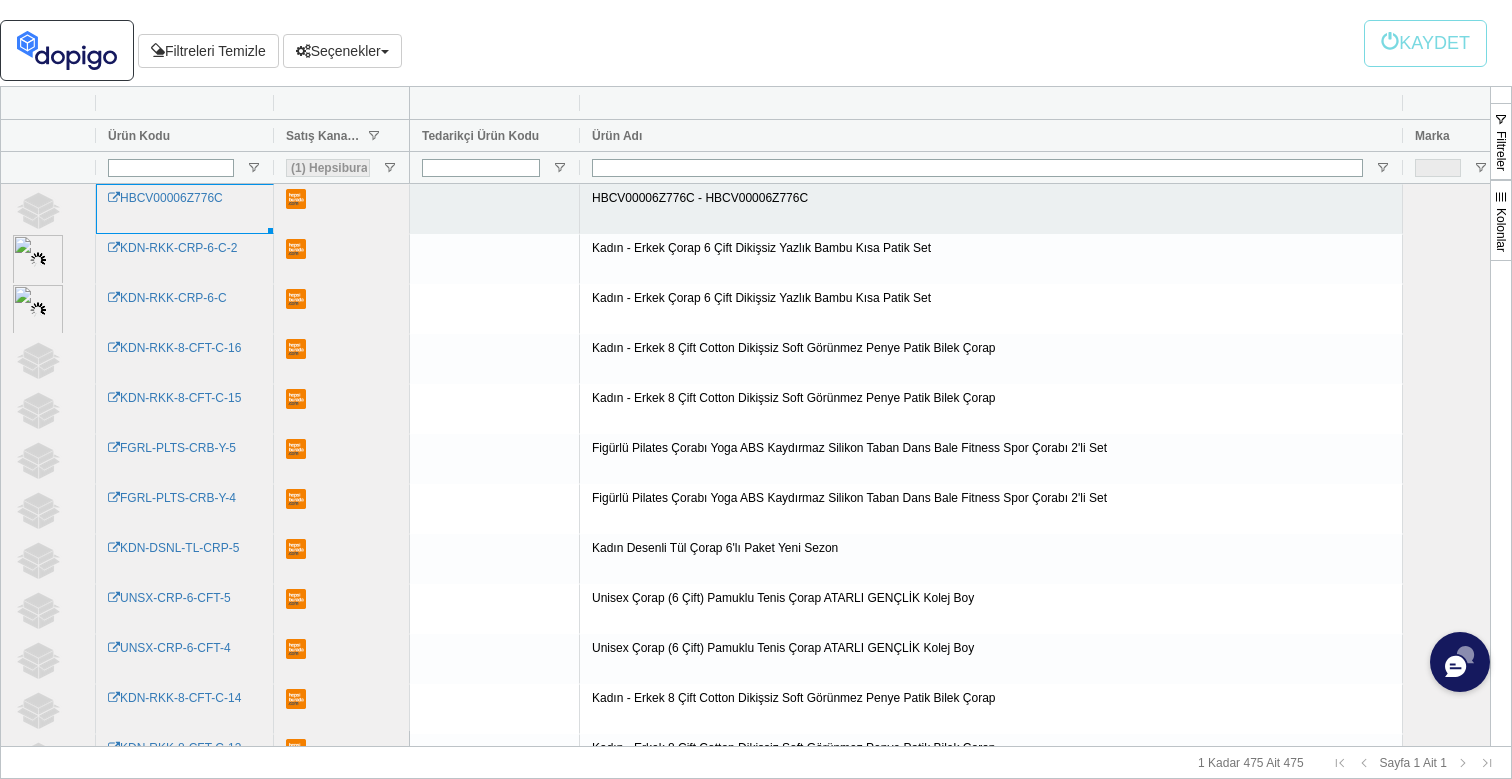 click on "HBCV00006Z776C" at bounding box center [185, 209] 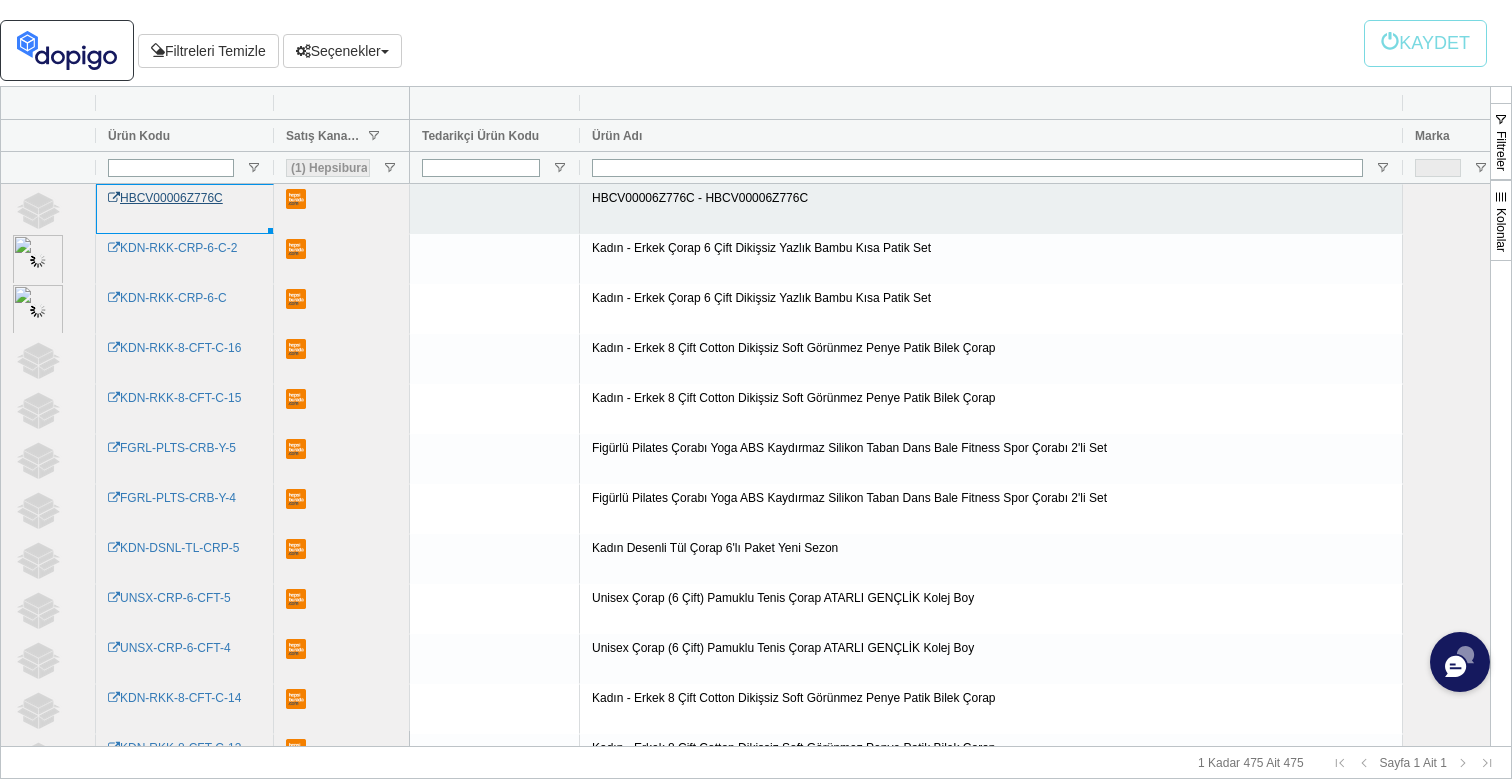 click on "HBCV00006Z776C" at bounding box center [165, 198] 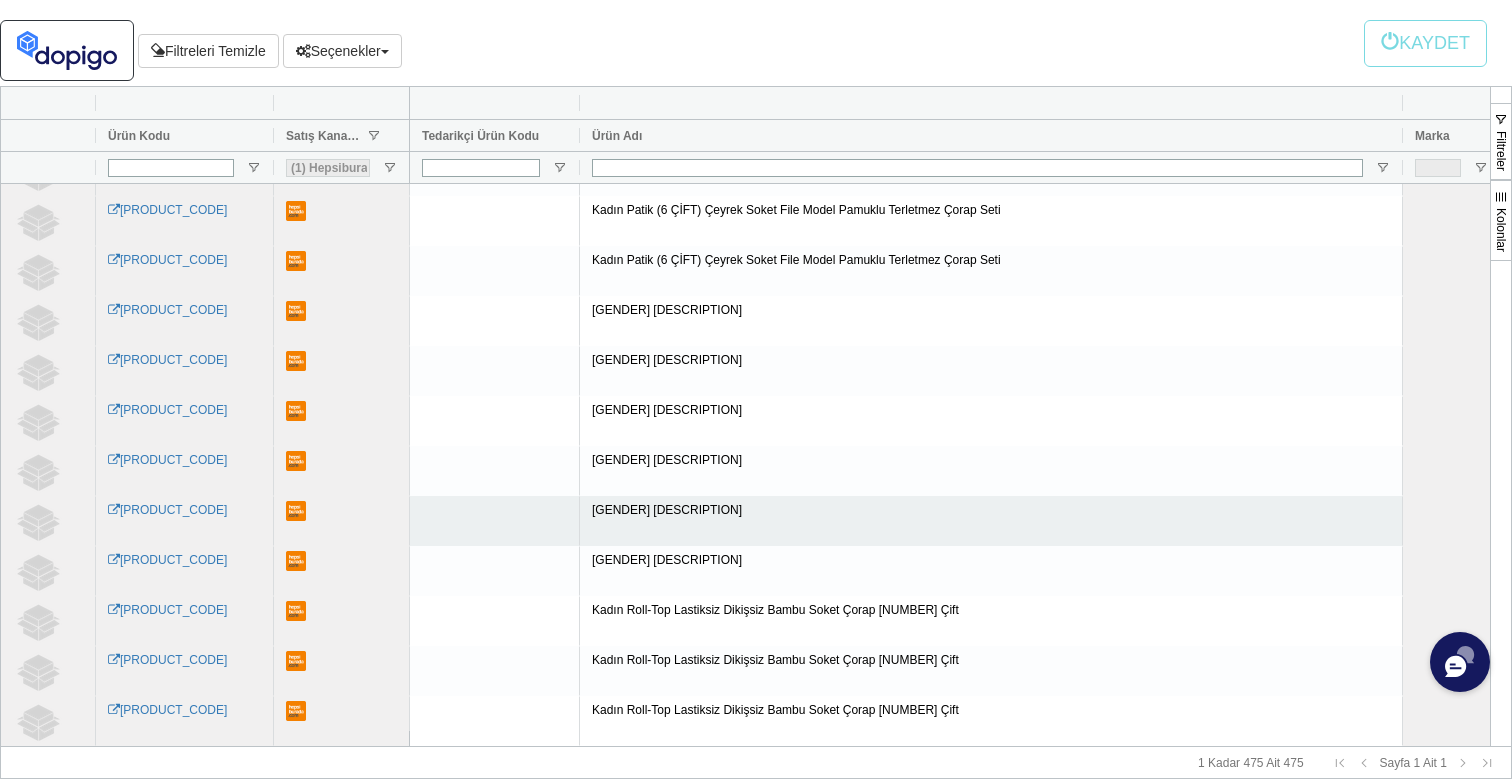 scroll, scrollTop: 23188, scrollLeft: 0, axis: vertical 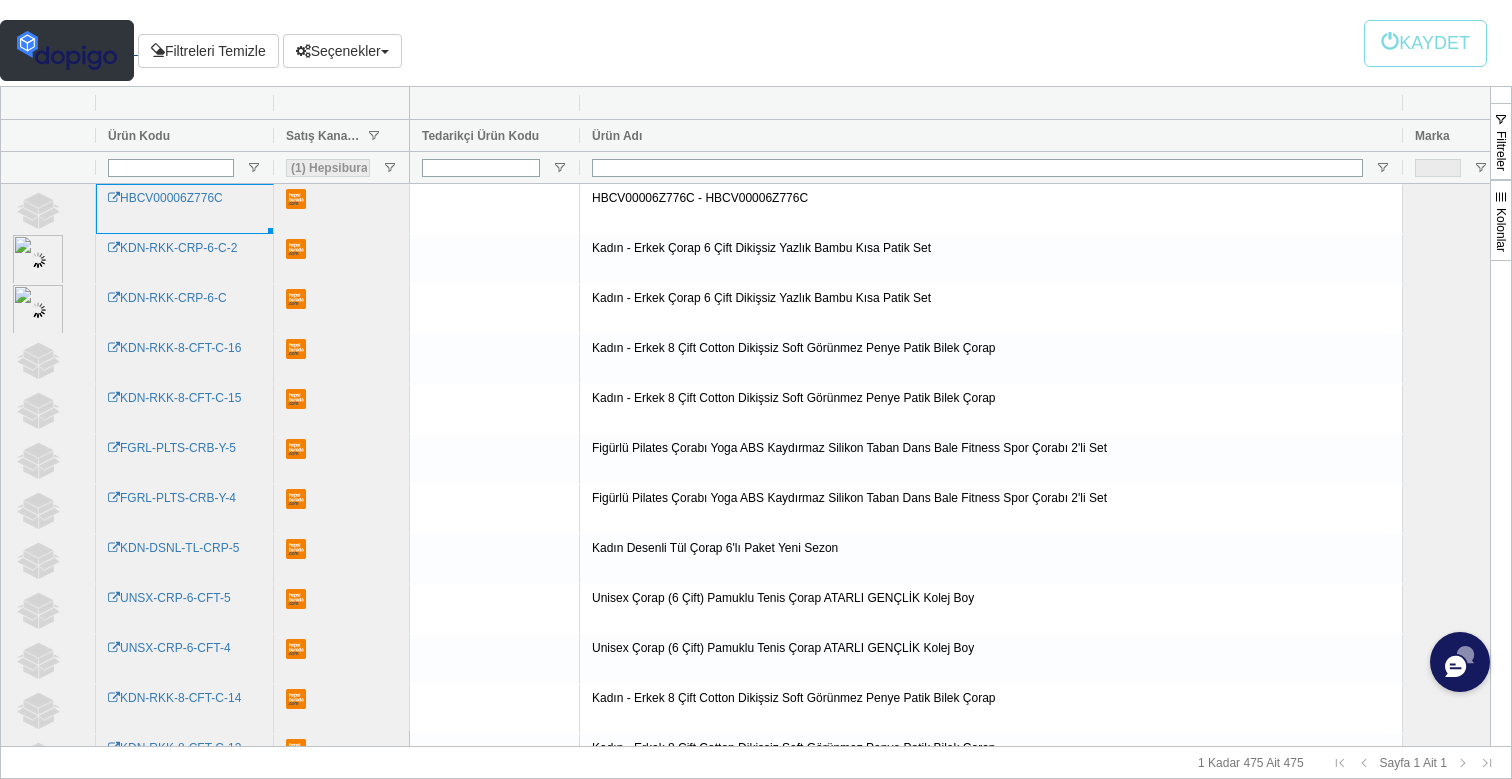 click at bounding box center (67, 50) 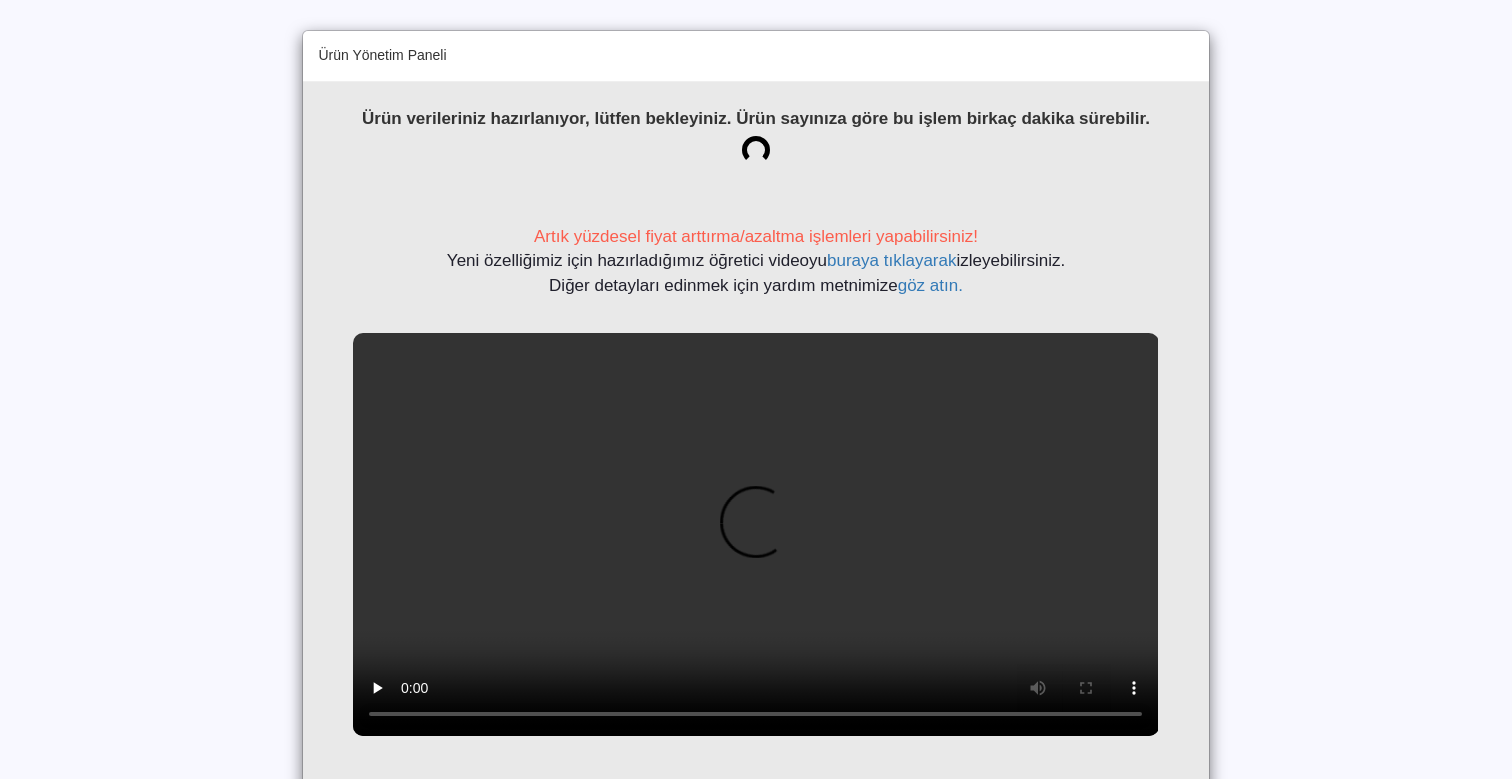 scroll, scrollTop: 0, scrollLeft: 0, axis: both 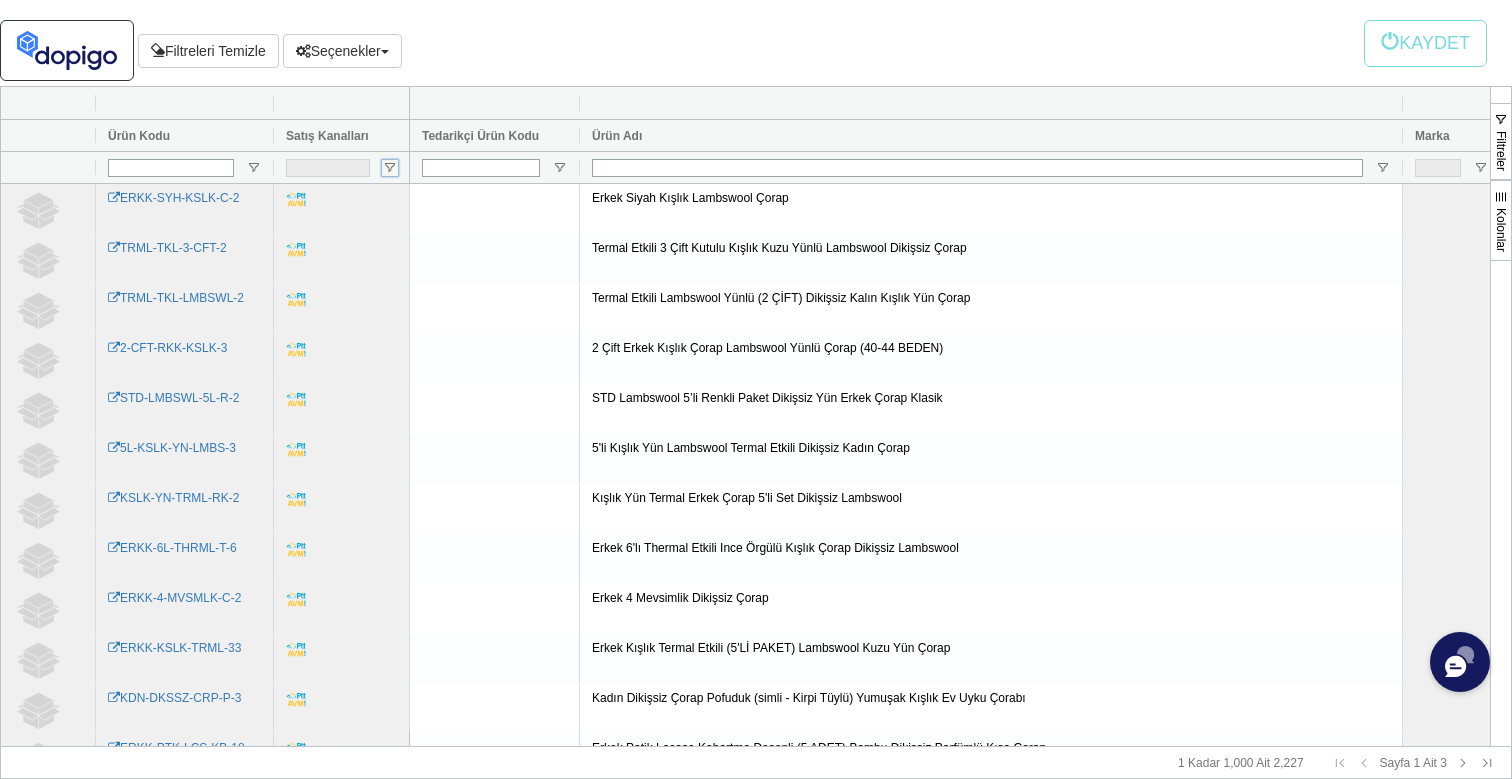 click at bounding box center (390, 168) 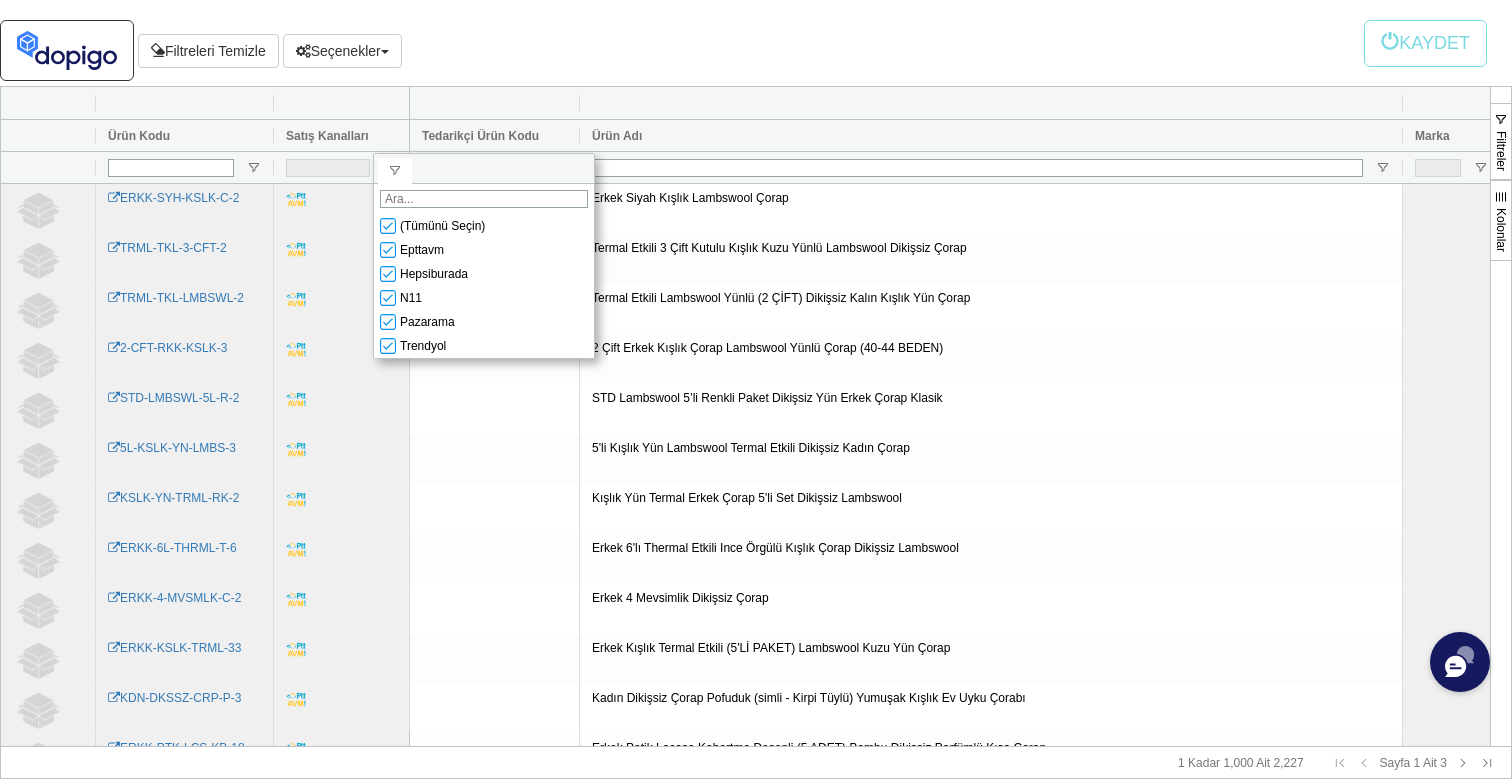 click on "(Tümünü Seçin)" at bounding box center [442, 226] 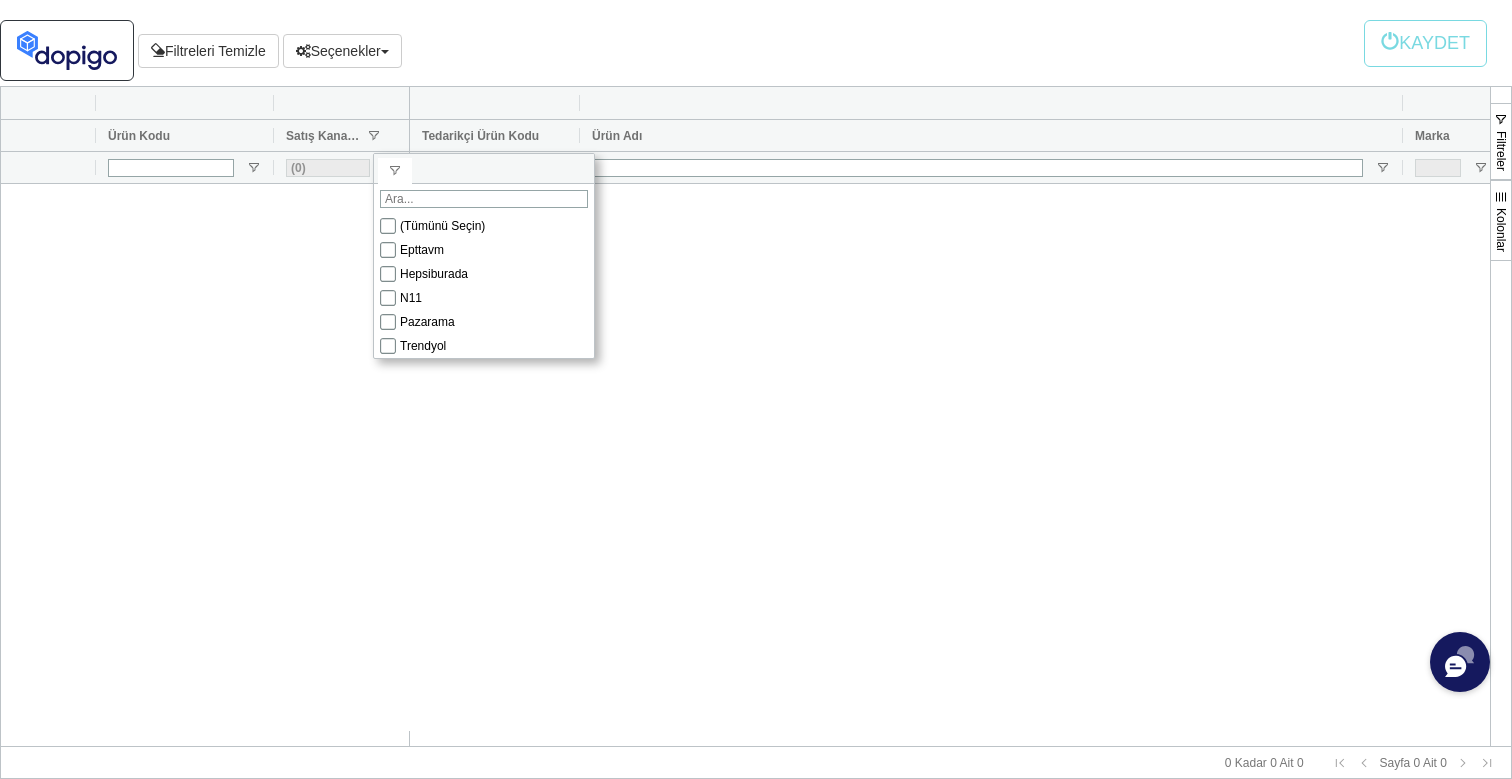 click at bounding box center [388, 274] 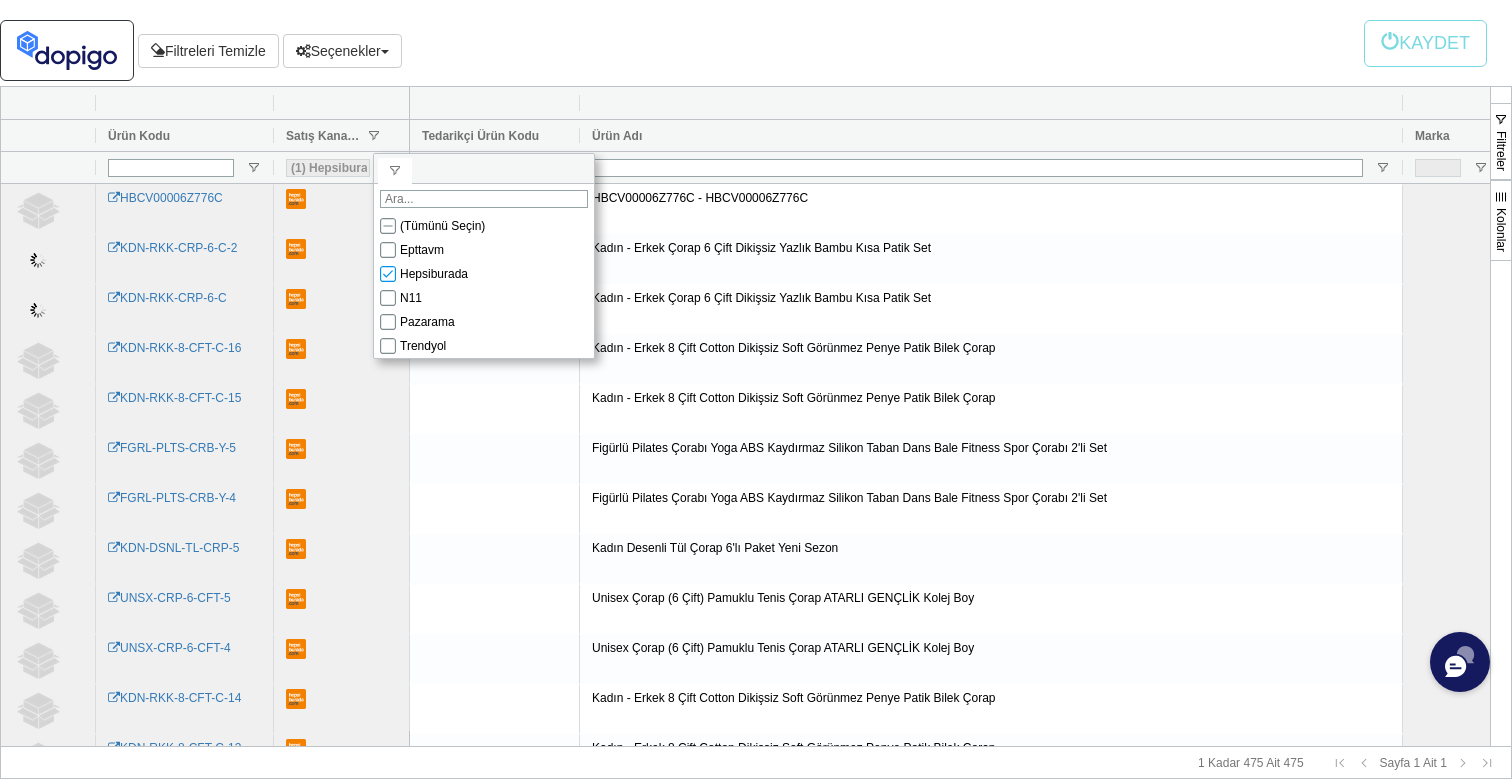 click on "Filtreleri Temizle
Seçenekler
Tablo Görünümünü Sıfırla
Toplu İşlemi Aç
Seçiniz
Liste
Fiyatı
Satış
Fiyatı
Stok
Trendyol
Liste Fiyatı
0 0" at bounding box center [748, 50] 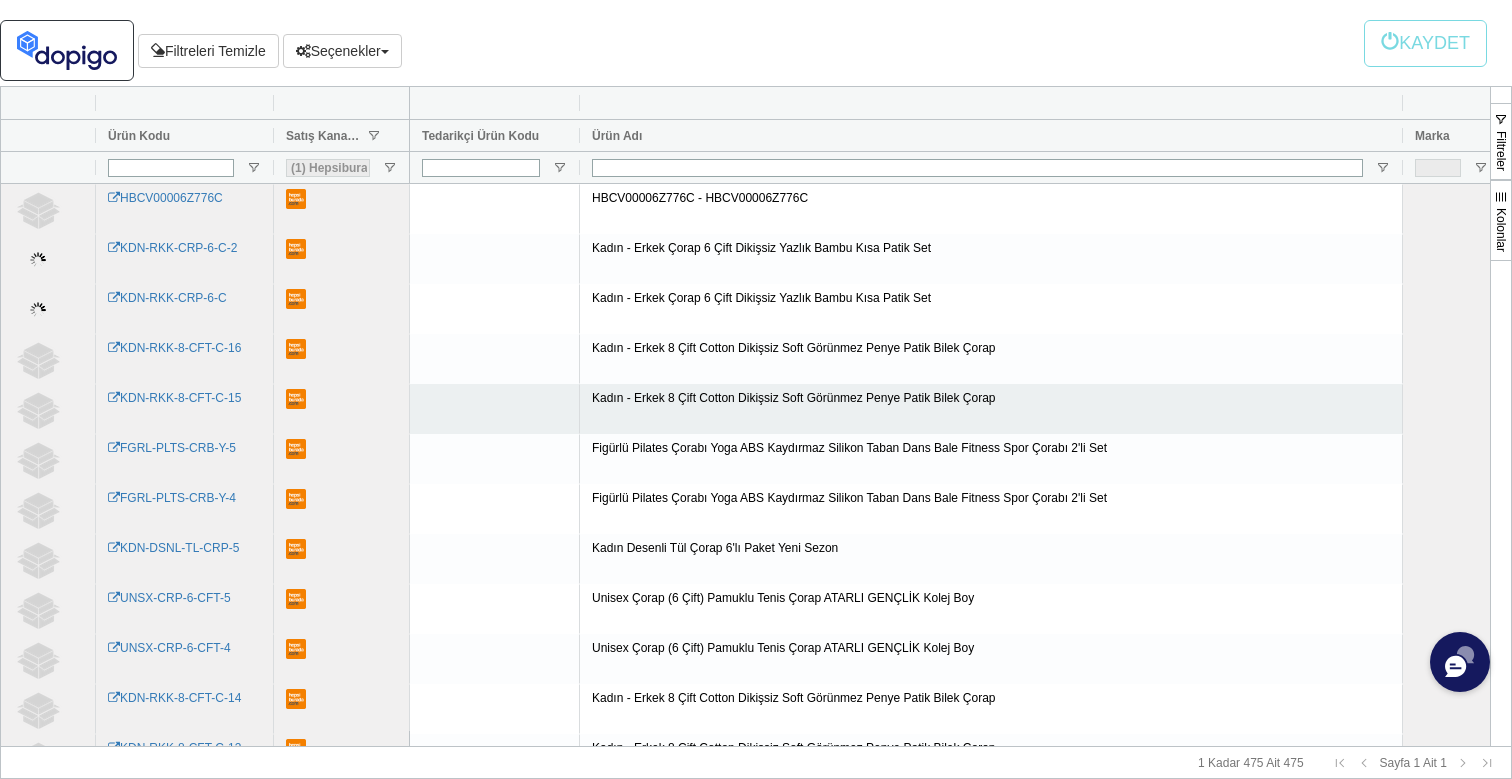 scroll, scrollTop: 0, scrollLeft: 0, axis: both 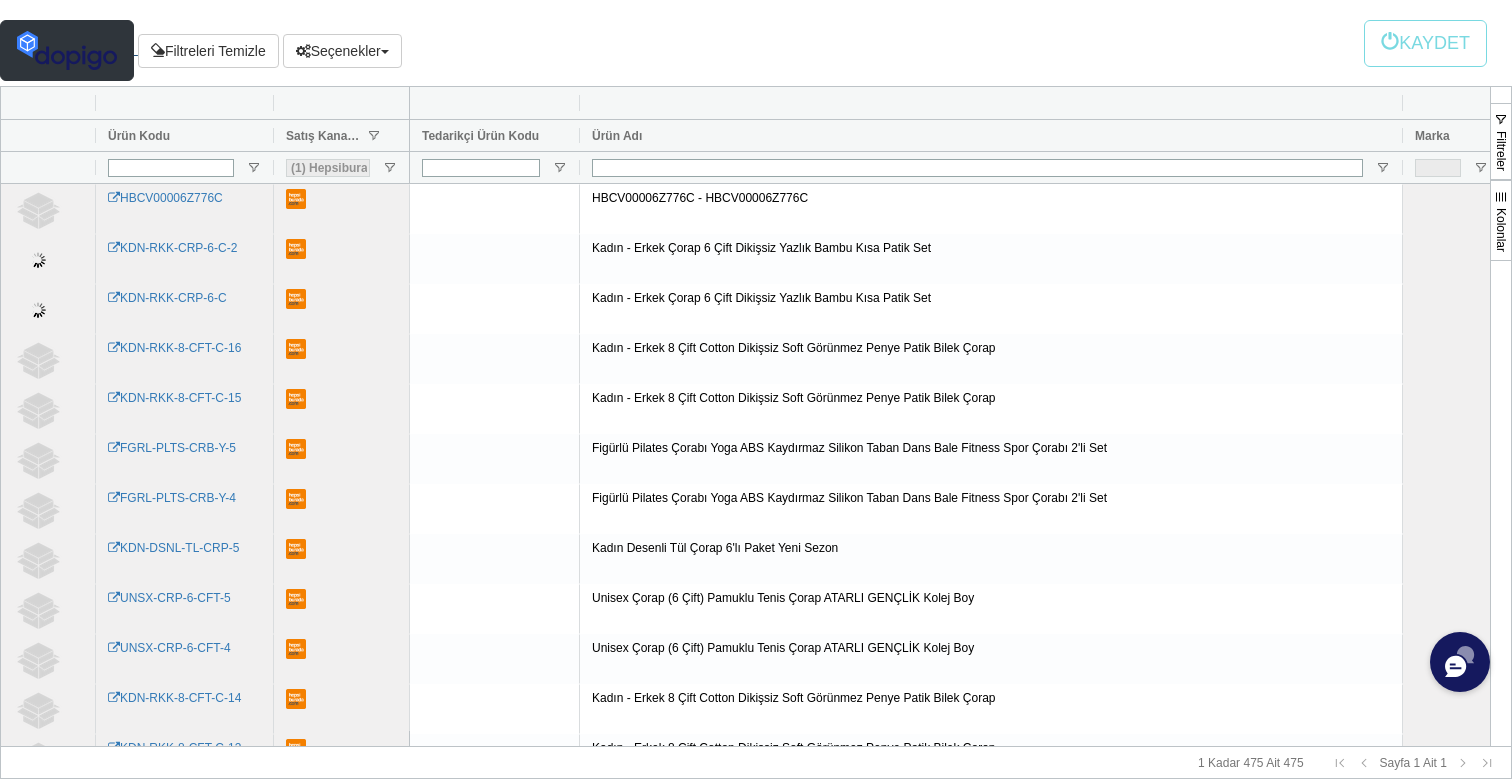 click at bounding box center [67, 50] 